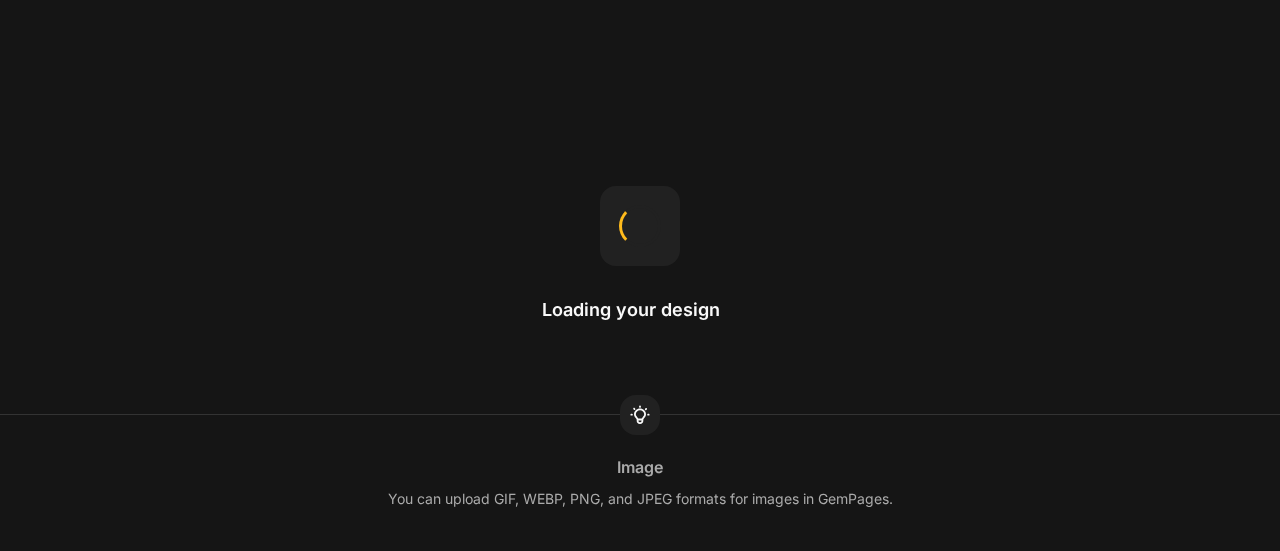 scroll, scrollTop: 0, scrollLeft: 0, axis: both 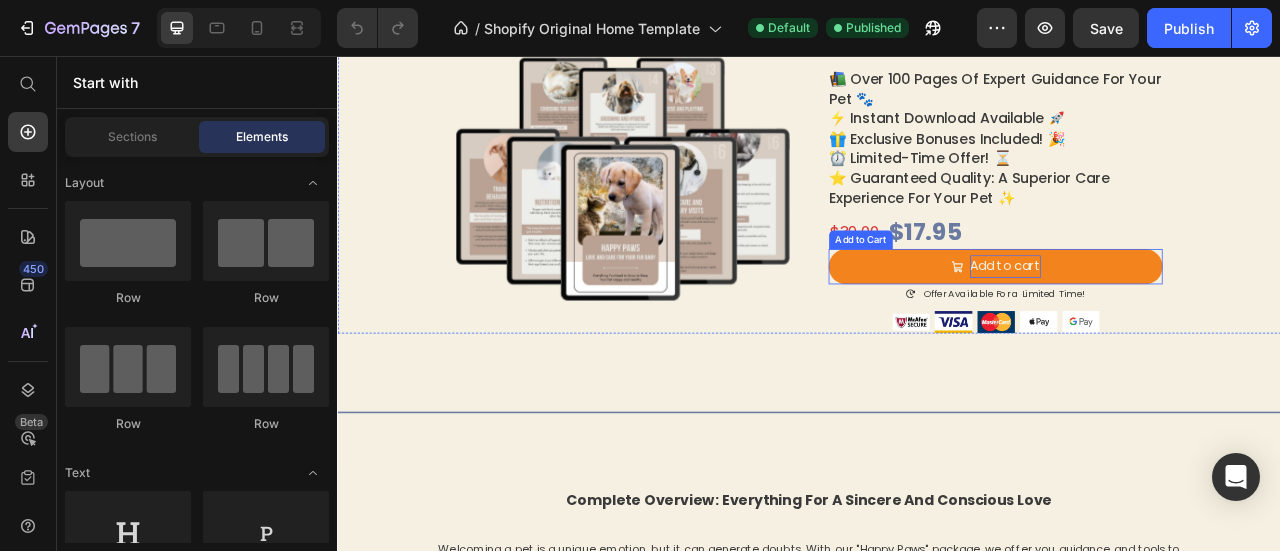 click on "Add to cart" at bounding box center (1187, 323) 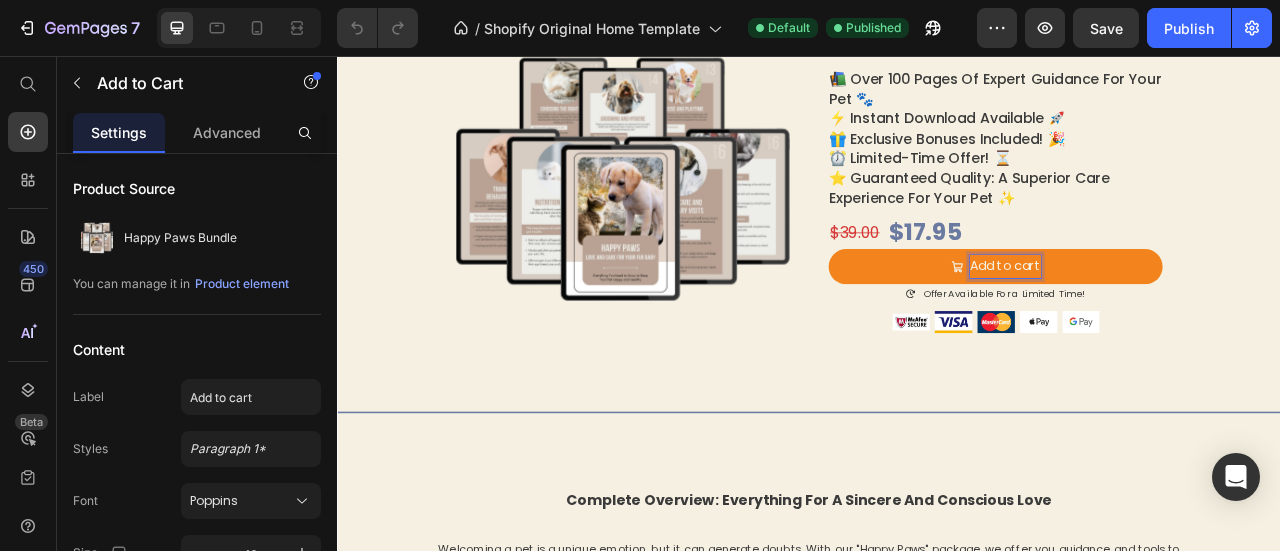 click on "Add to cart" at bounding box center [1174, 323] 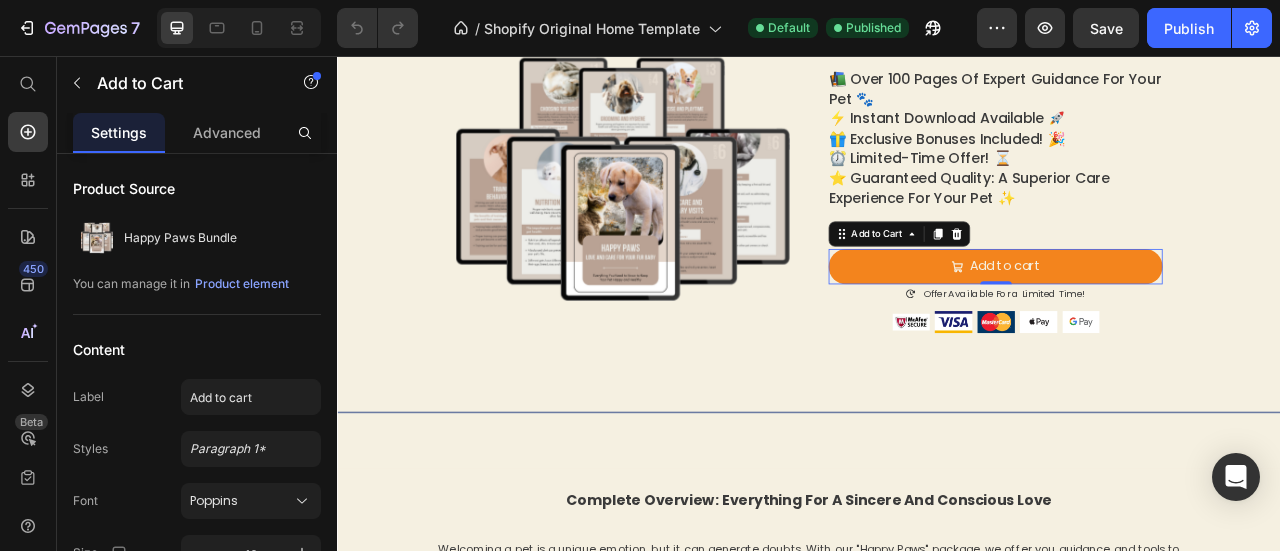 click on "Add to cart" at bounding box center (1174, 323) 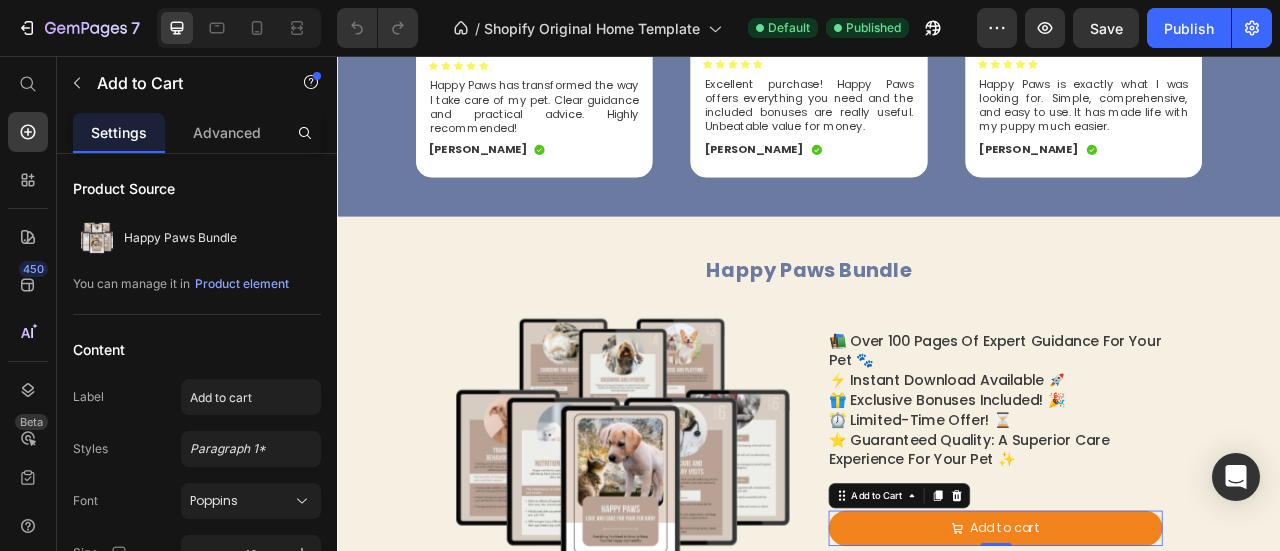 scroll, scrollTop: 775, scrollLeft: 0, axis: vertical 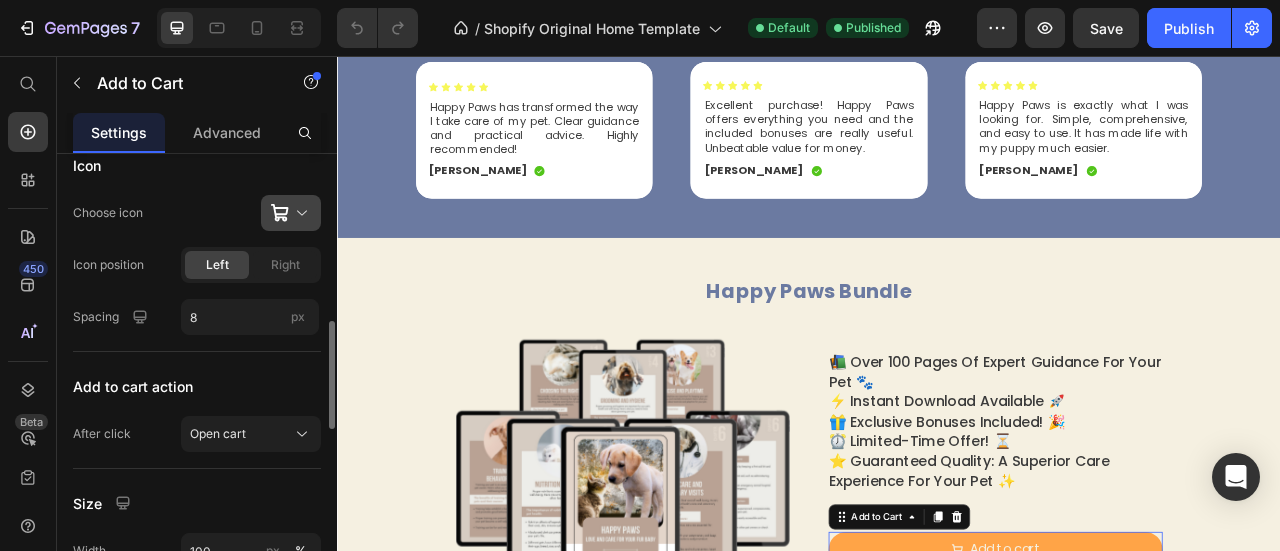 click at bounding box center (299, 213) 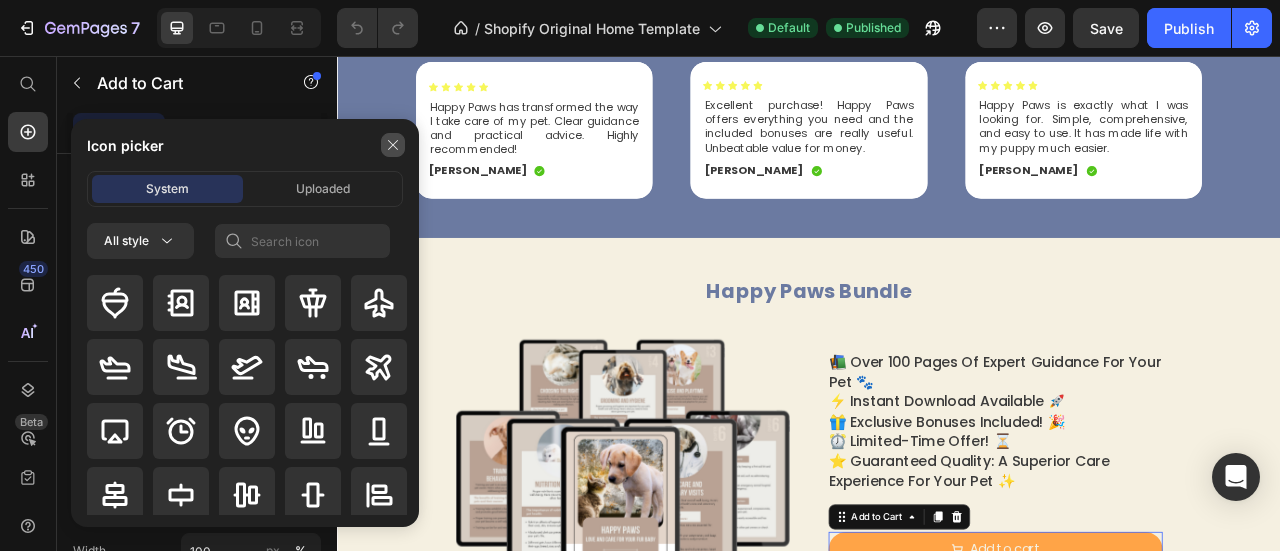 click at bounding box center [393, 145] 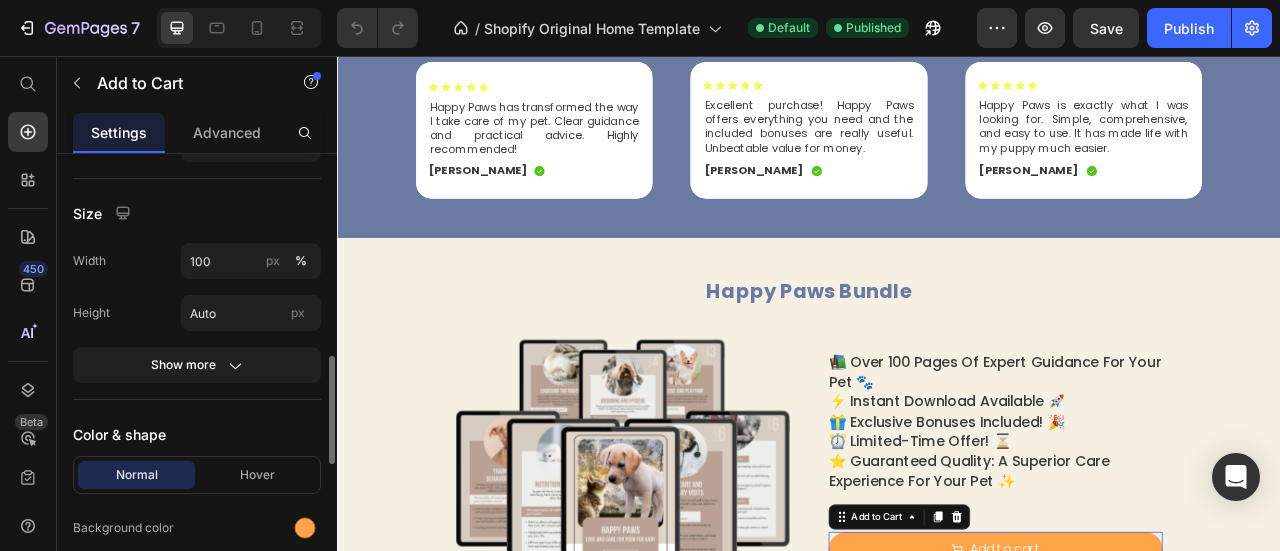 scroll, scrollTop: 953, scrollLeft: 0, axis: vertical 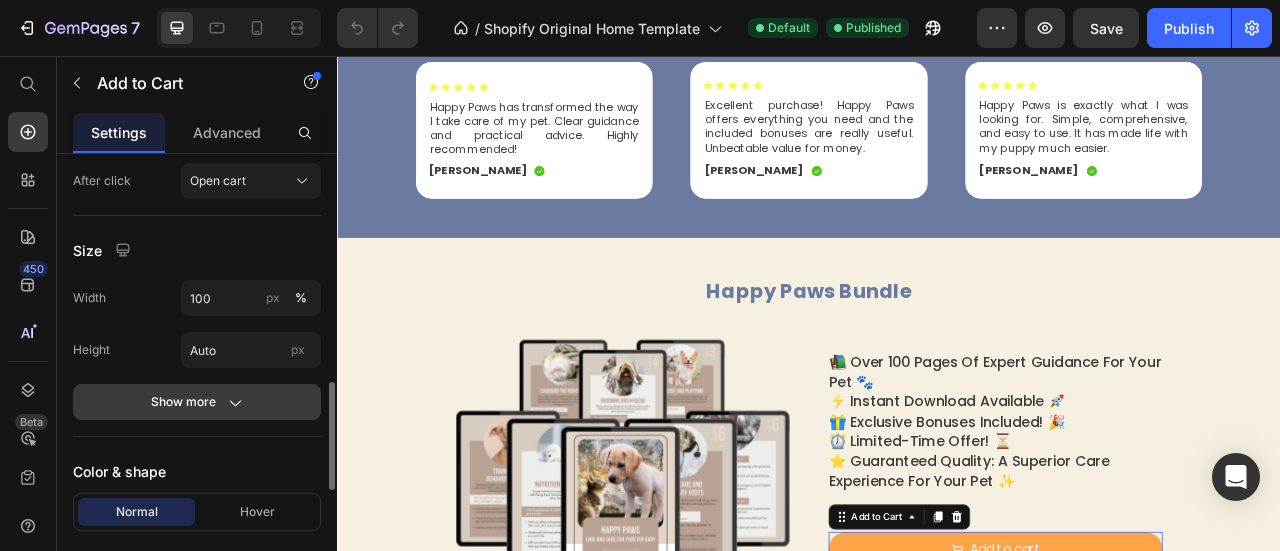 click 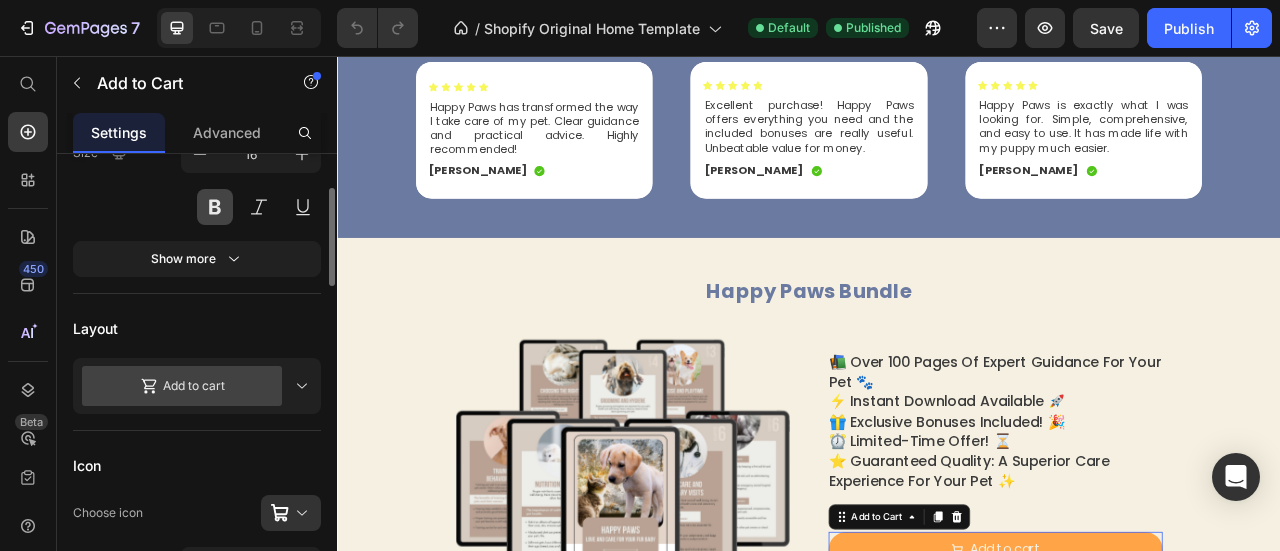 scroll, scrollTop: 357, scrollLeft: 0, axis: vertical 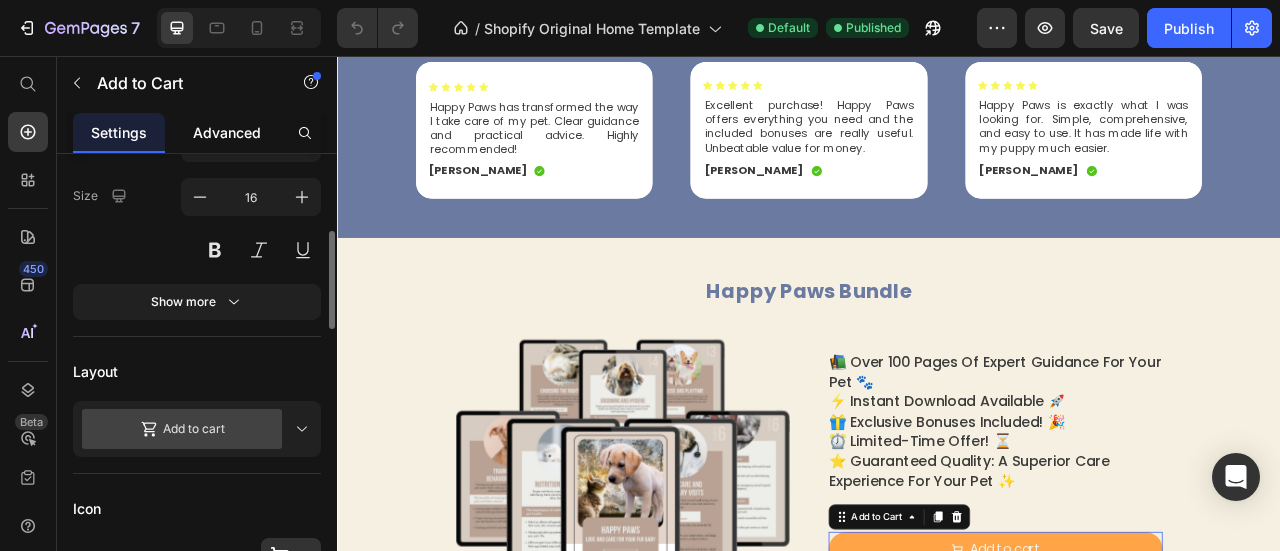 click on "Advanced" at bounding box center (227, 132) 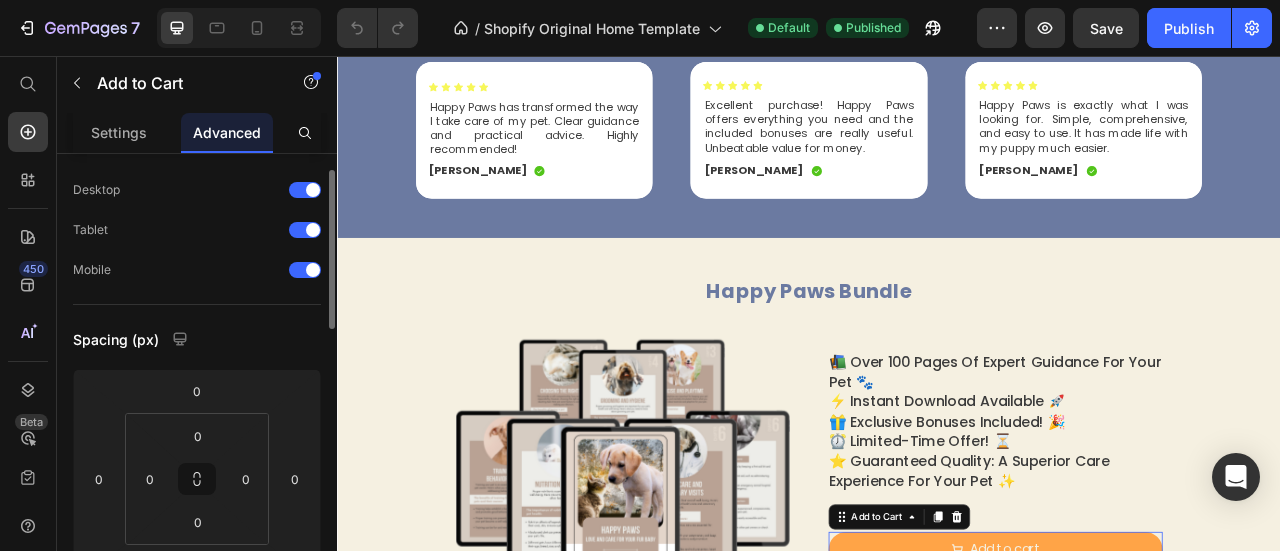 scroll, scrollTop: 0, scrollLeft: 0, axis: both 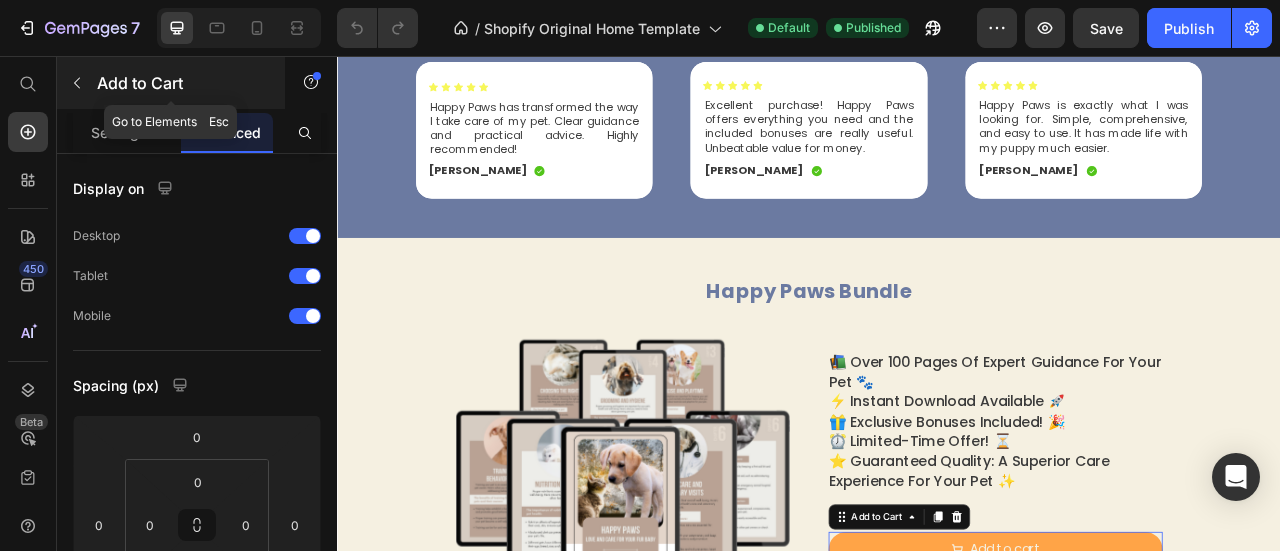 click at bounding box center [77, 83] 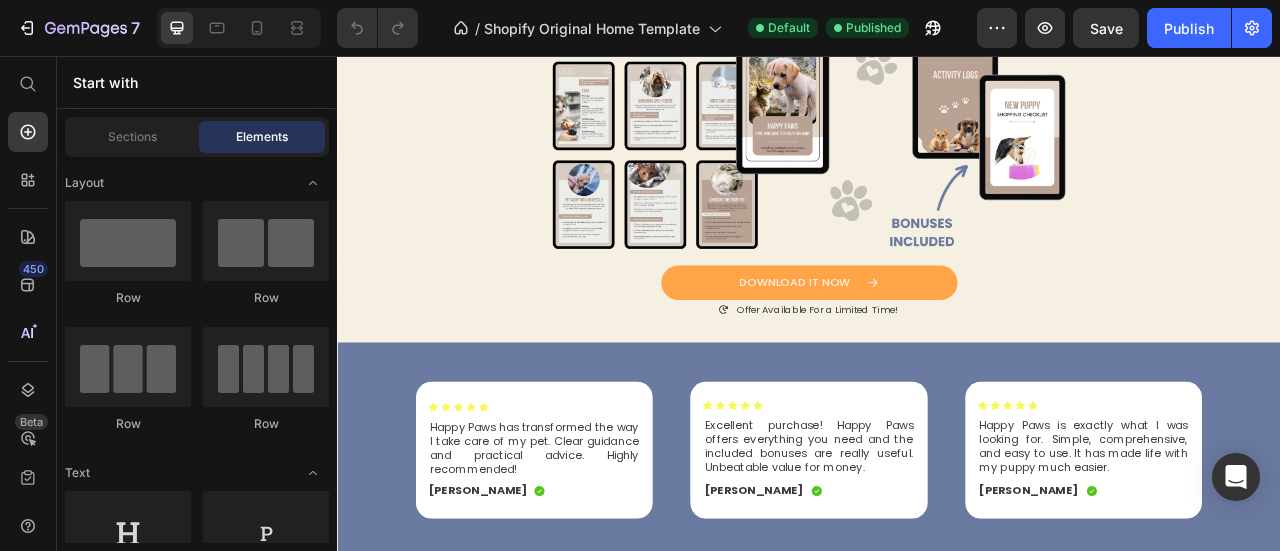 scroll, scrollTop: 400, scrollLeft: 0, axis: vertical 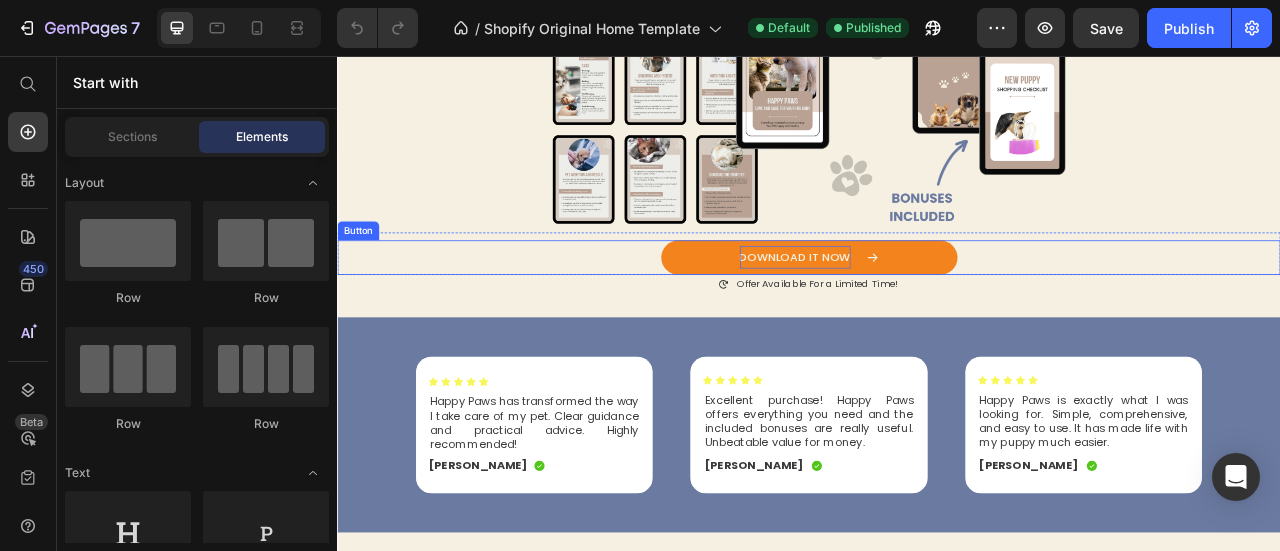 click on "DOWNLOAD IT NOW" at bounding box center (919, 311) 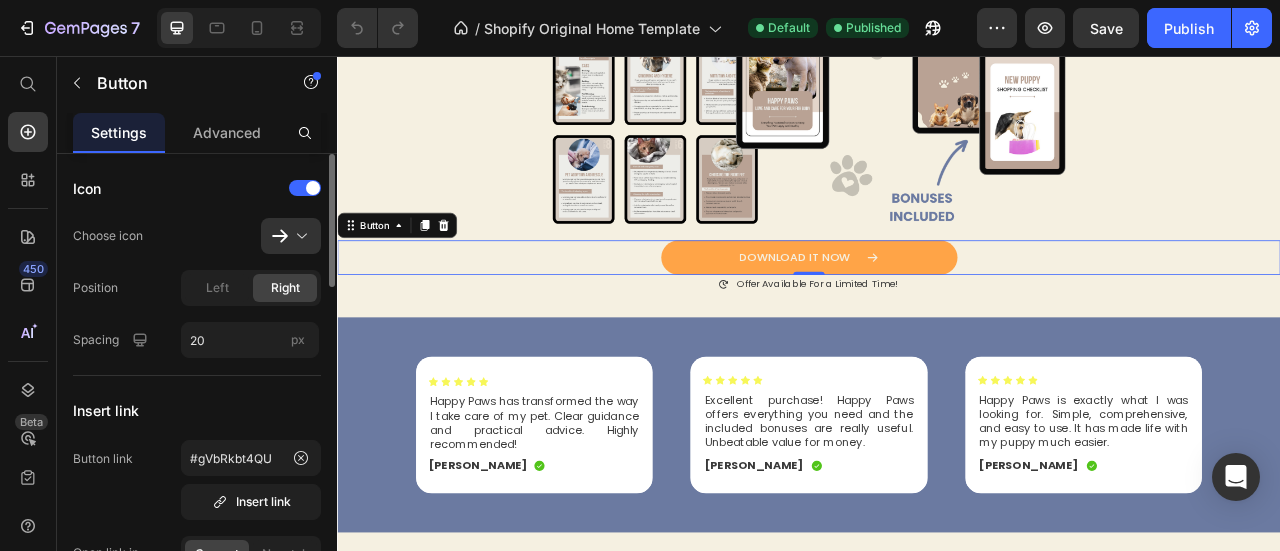 scroll, scrollTop: 84, scrollLeft: 0, axis: vertical 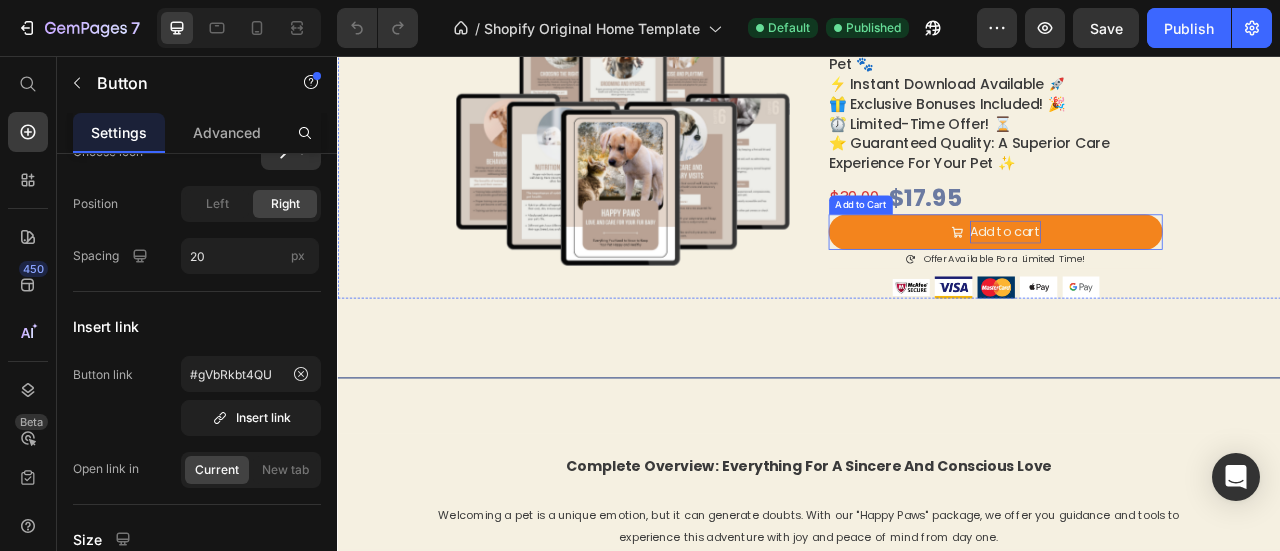click on "Add to cart" at bounding box center (1187, 279) 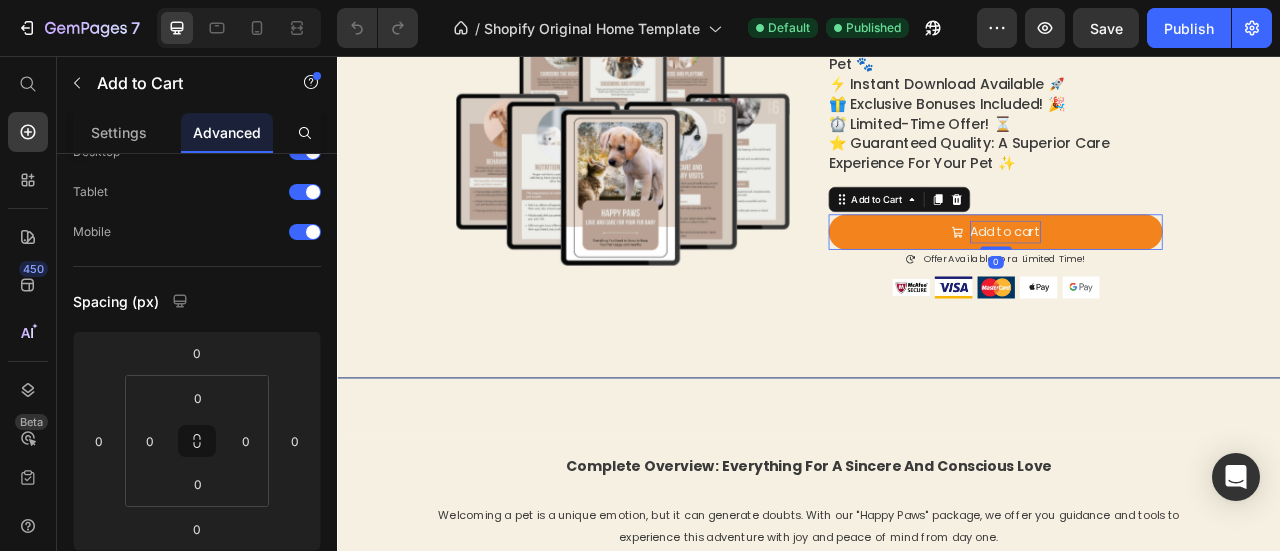 scroll, scrollTop: 0, scrollLeft: 0, axis: both 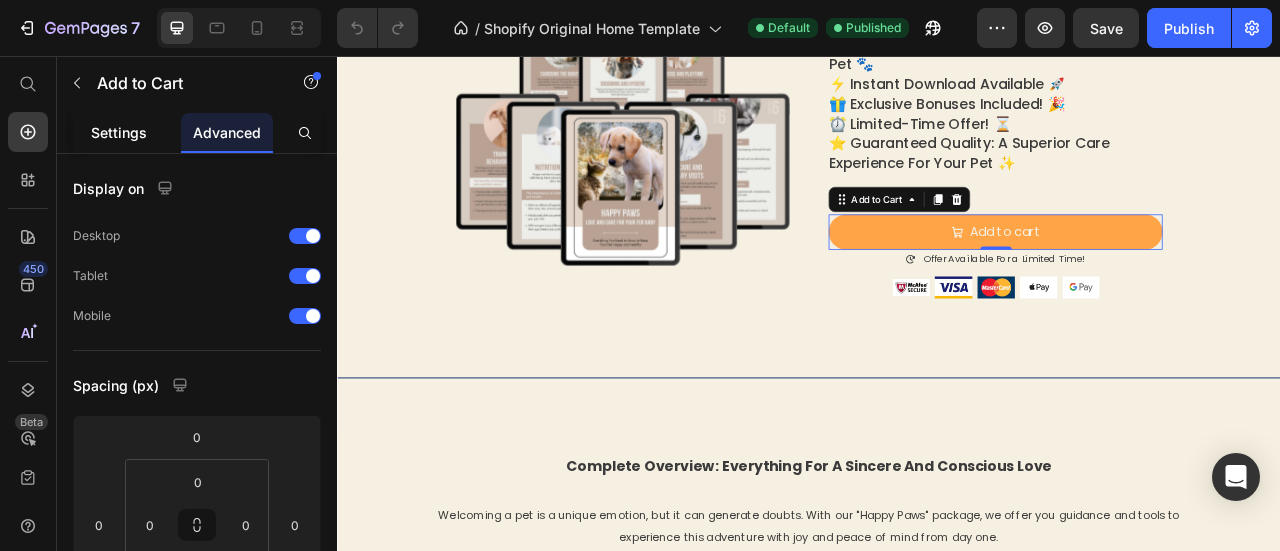 click on "Settings" at bounding box center (119, 132) 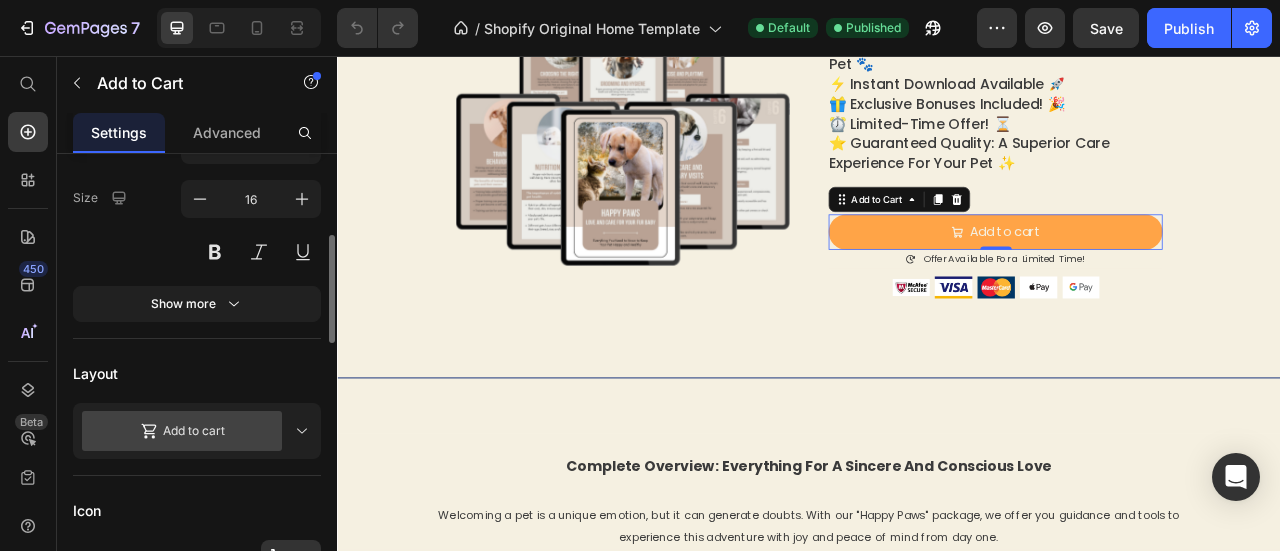 scroll, scrollTop: 356, scrollLeft: 0, axis: vertical 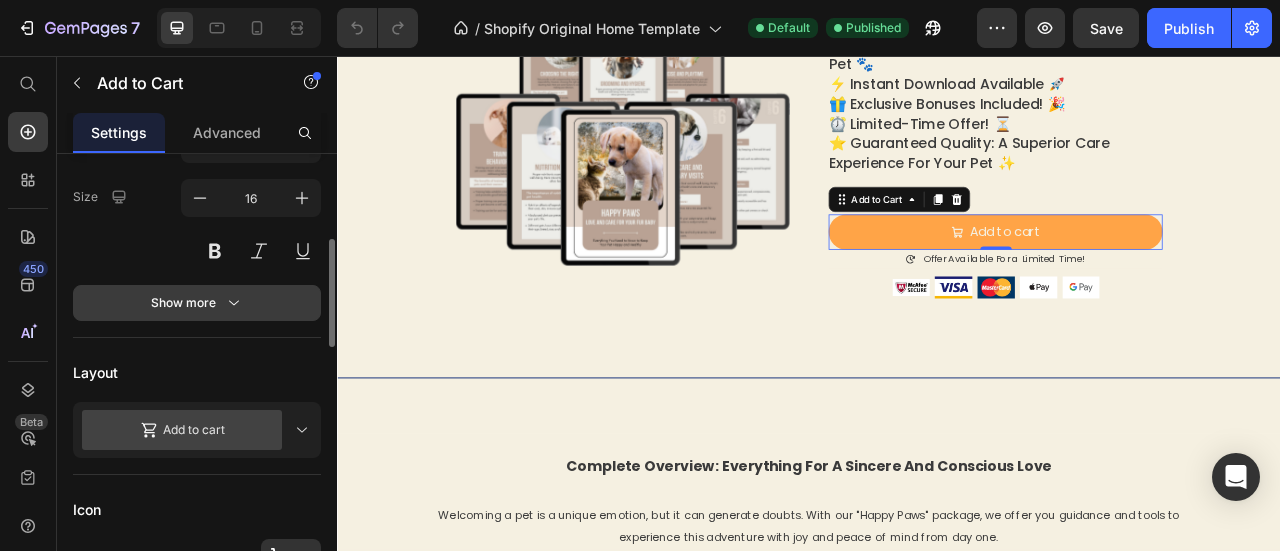 click on "Show more" at bounding box center [197, 303] 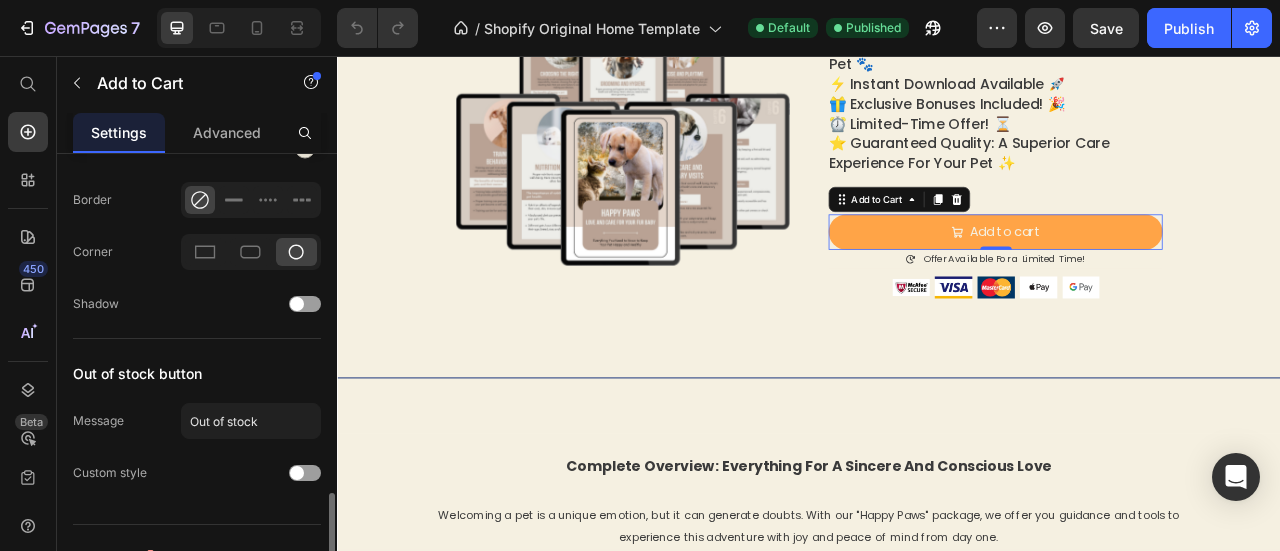 scroll, scrollTop: 1638, scrollLeft: 0, axis: vertical 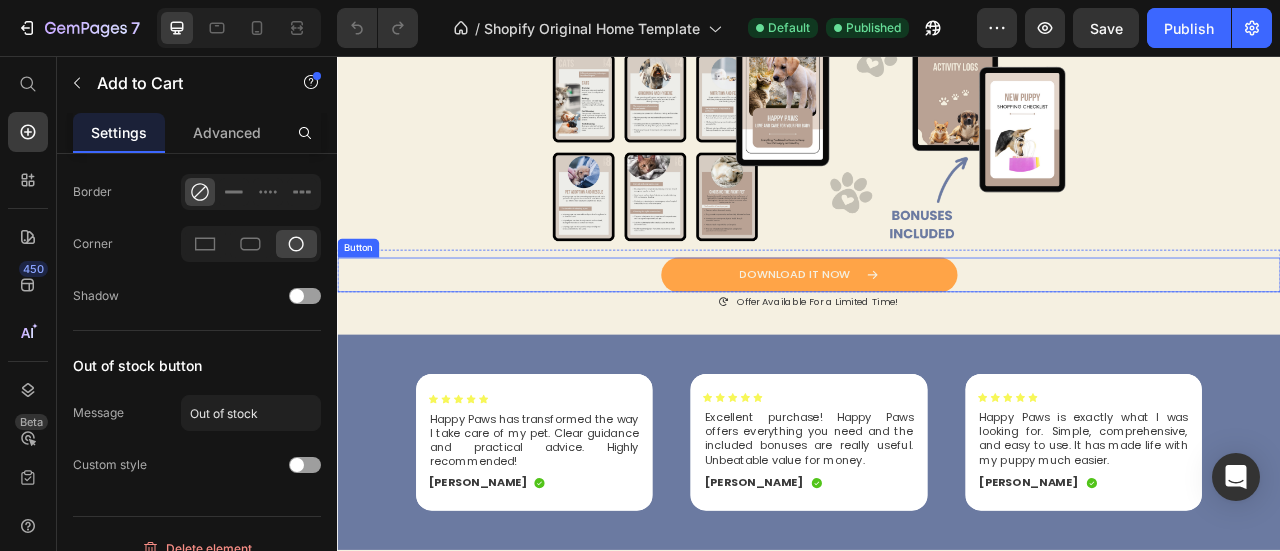 click on "DOWNLOAD IT NOW Button" at bounding box center [937, 334] 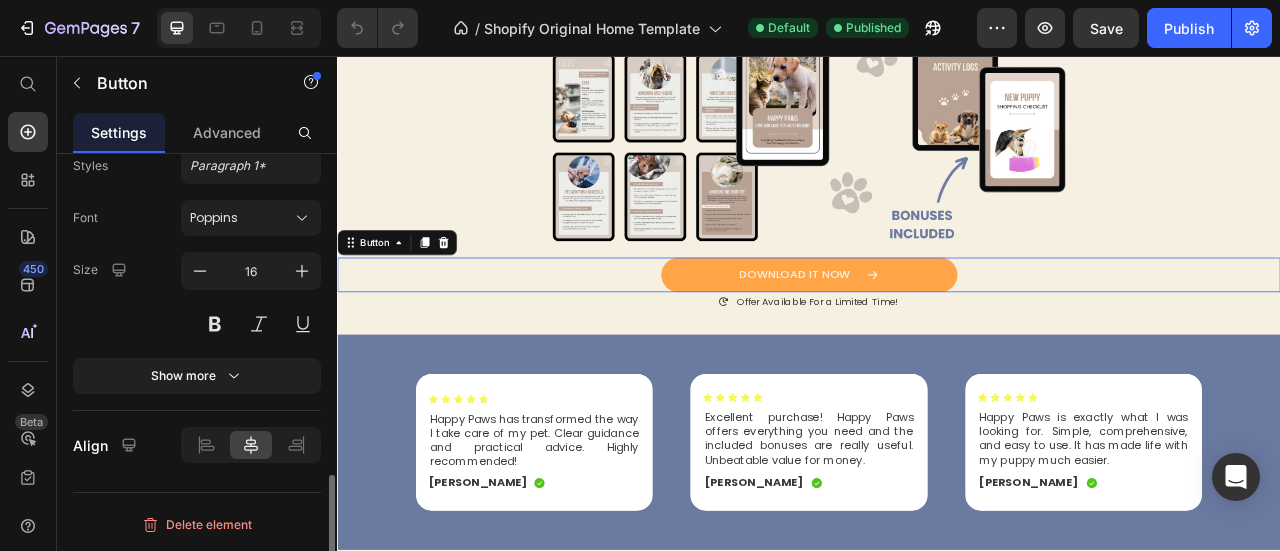 scroll, scrollTop: 0, scrollLeft: 0, axis: both 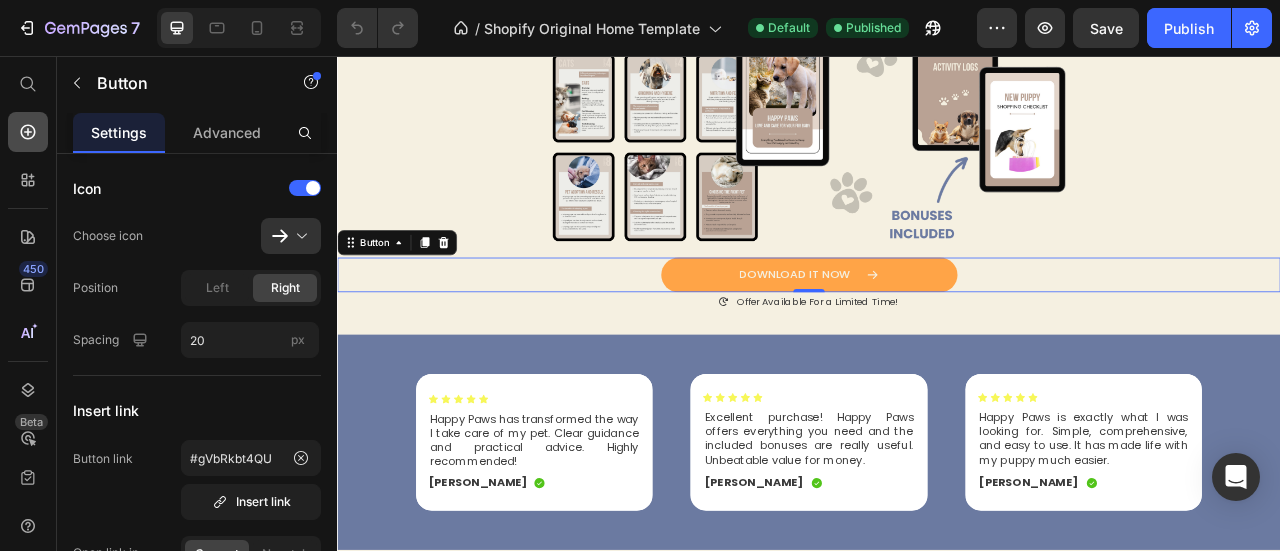 click 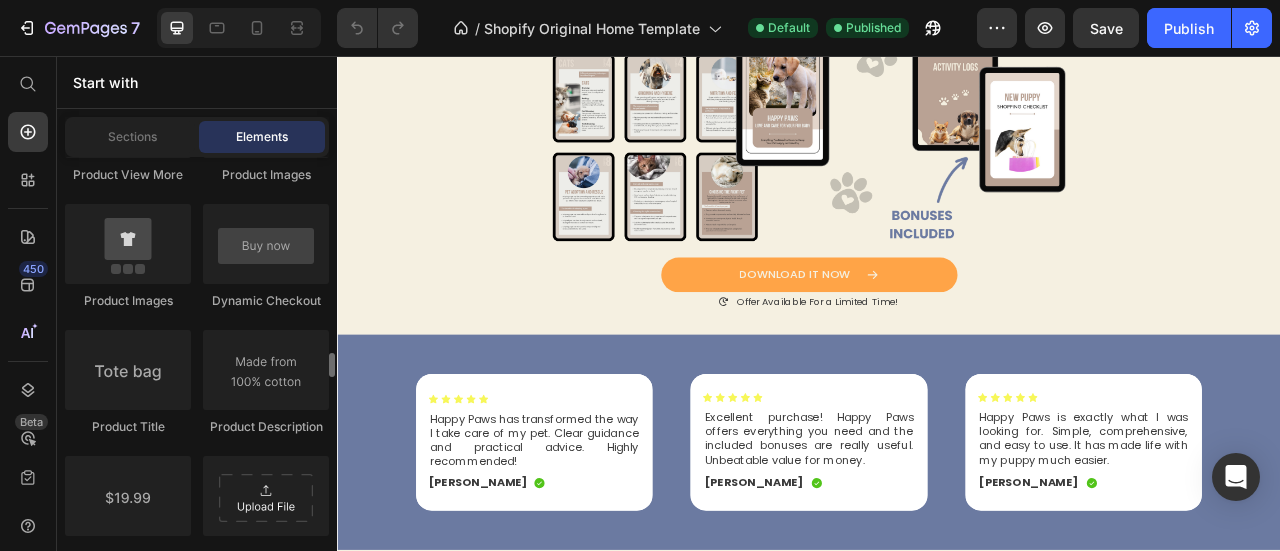 scroll, scrollTop: 3169, scrollLeft: 0, axis: vertical 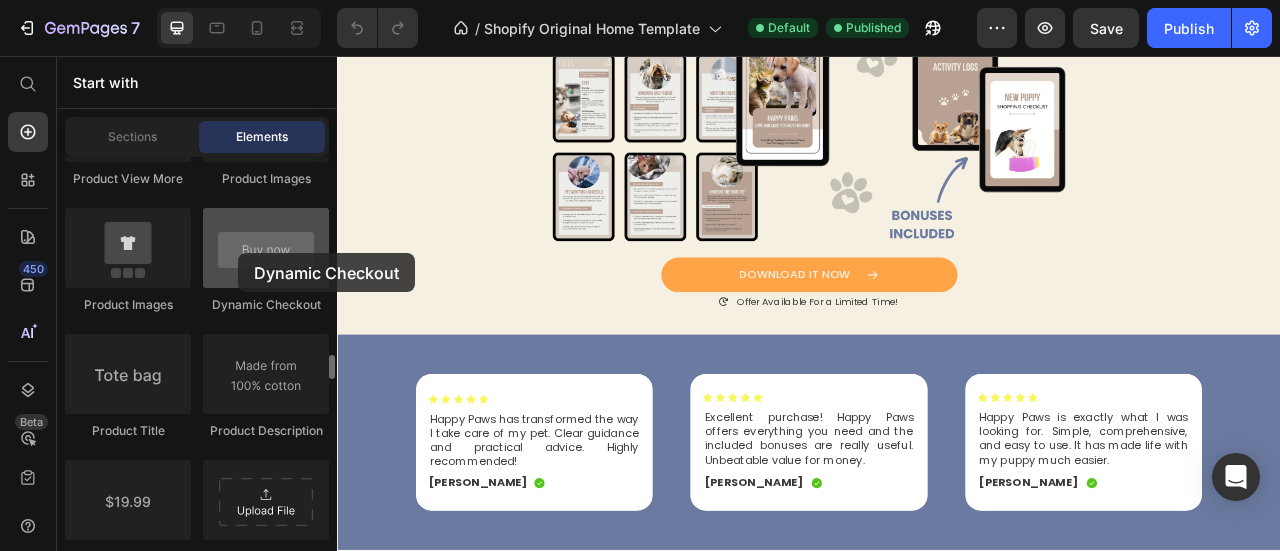 drag, startPoint x: 276, startPoint y: 271, endPoint x: 238, endPoint y: 253, distance: 42.047592 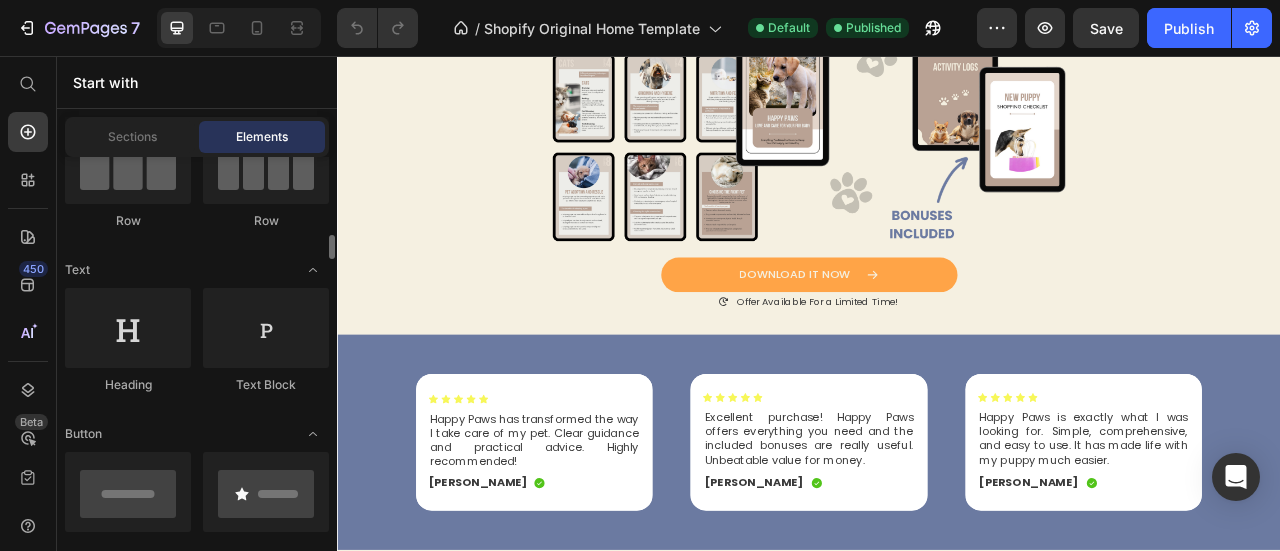 scroll, scrollTop: 0, scrollLeft: 0, axis: both 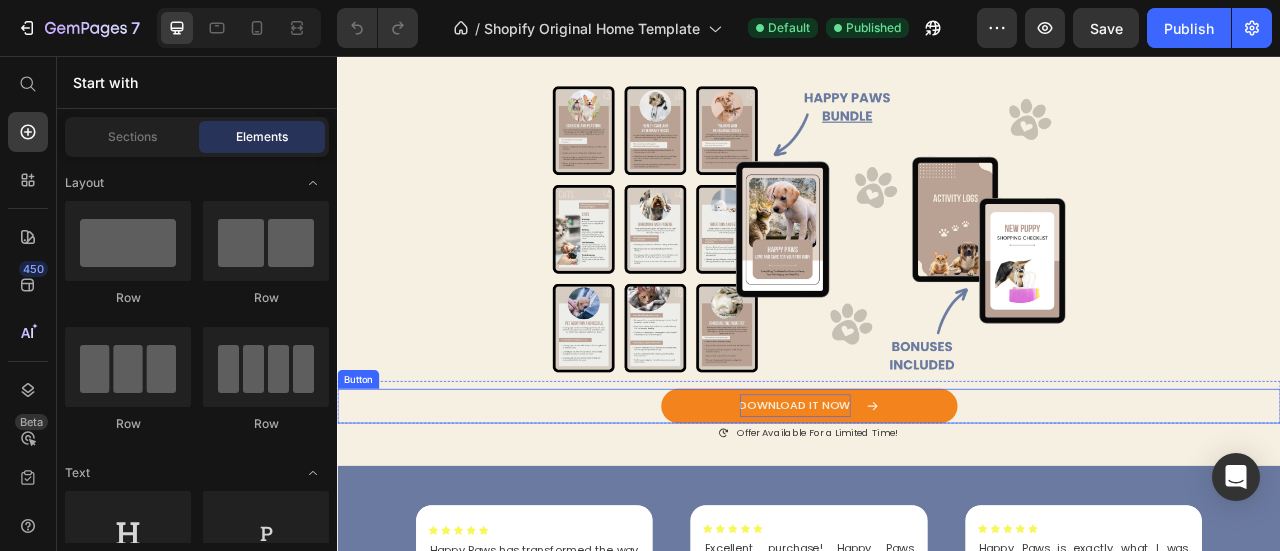click on "DOWNLOAD IT NOW" at bounding box center (919, 500) 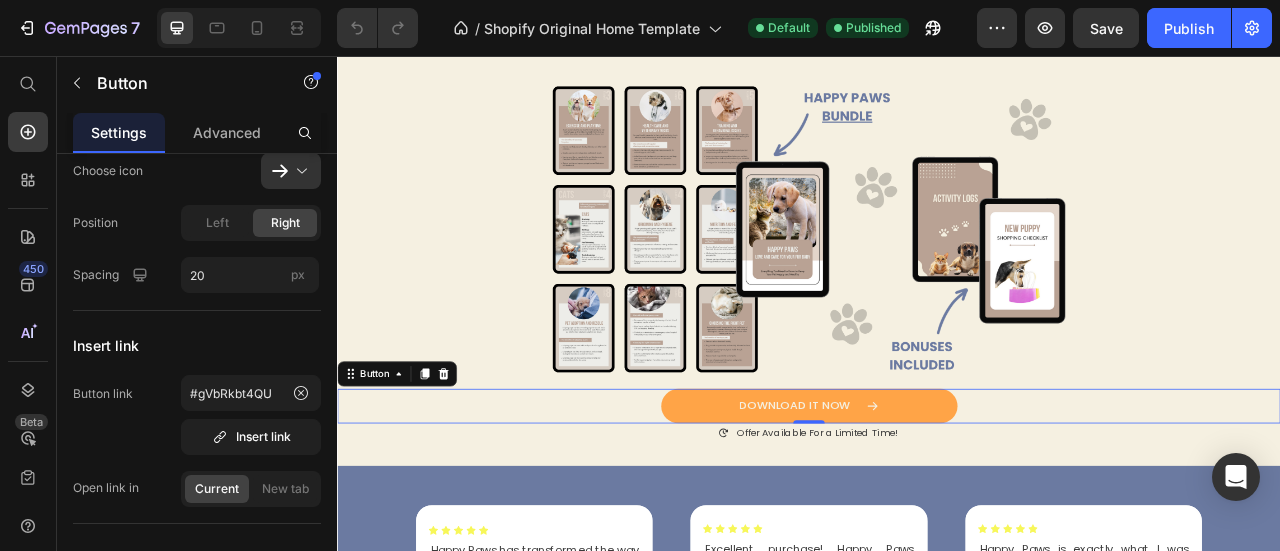 scroll, scrollTop: 0, scrollLeft: 0, axis: both 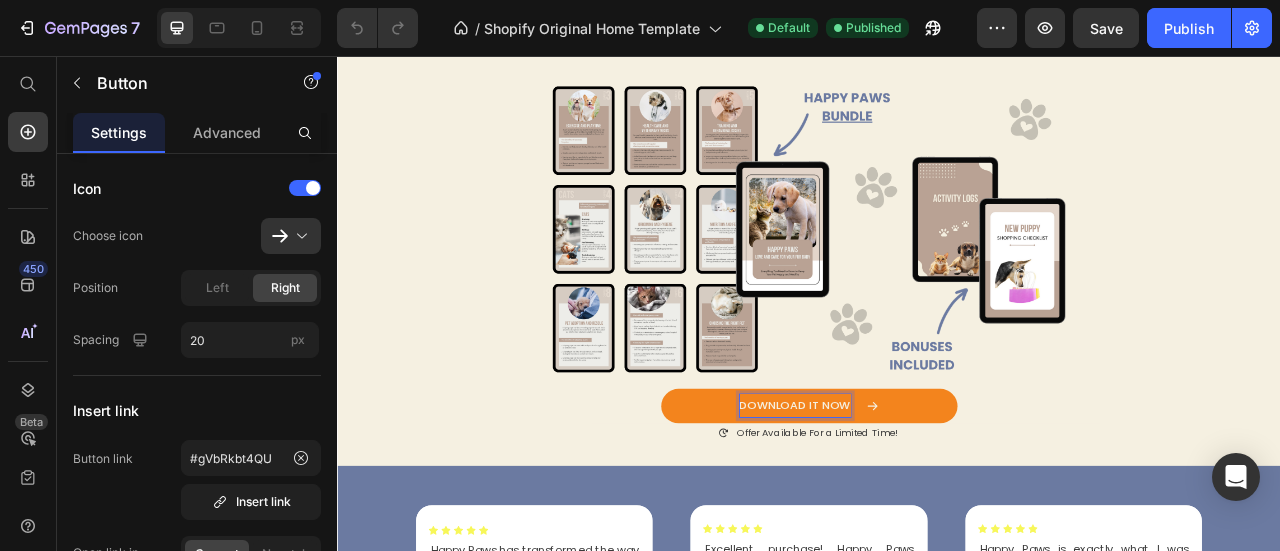 click on "DOWNLOAD IT NOW" at bounding box center (919, 500) 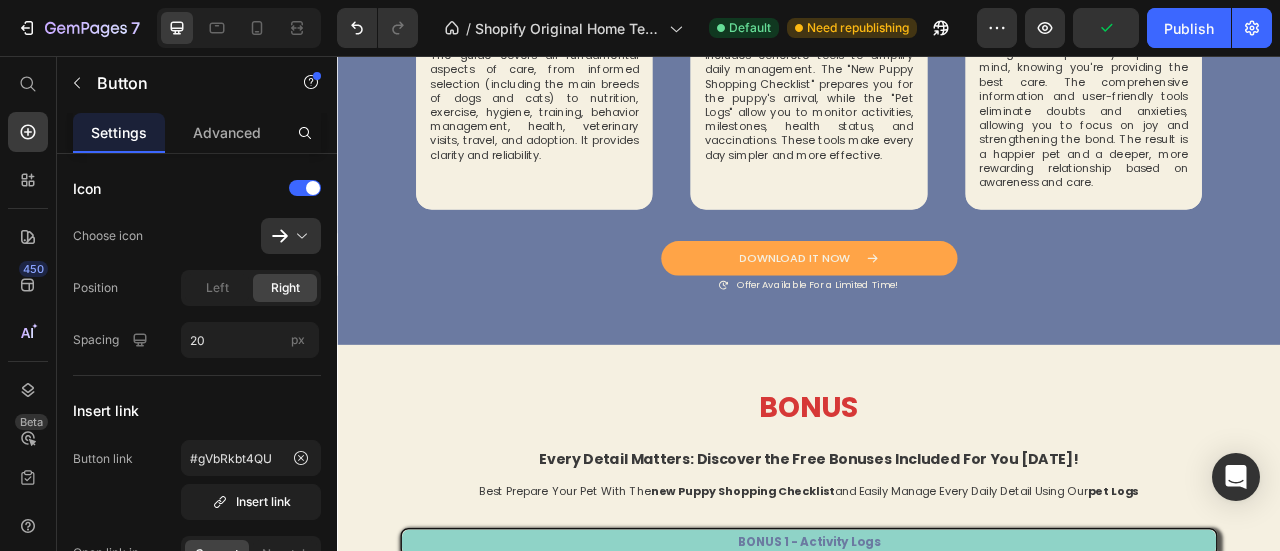 scroll, scrollTop: 2344, scrollLeft: 0, axis: vertical 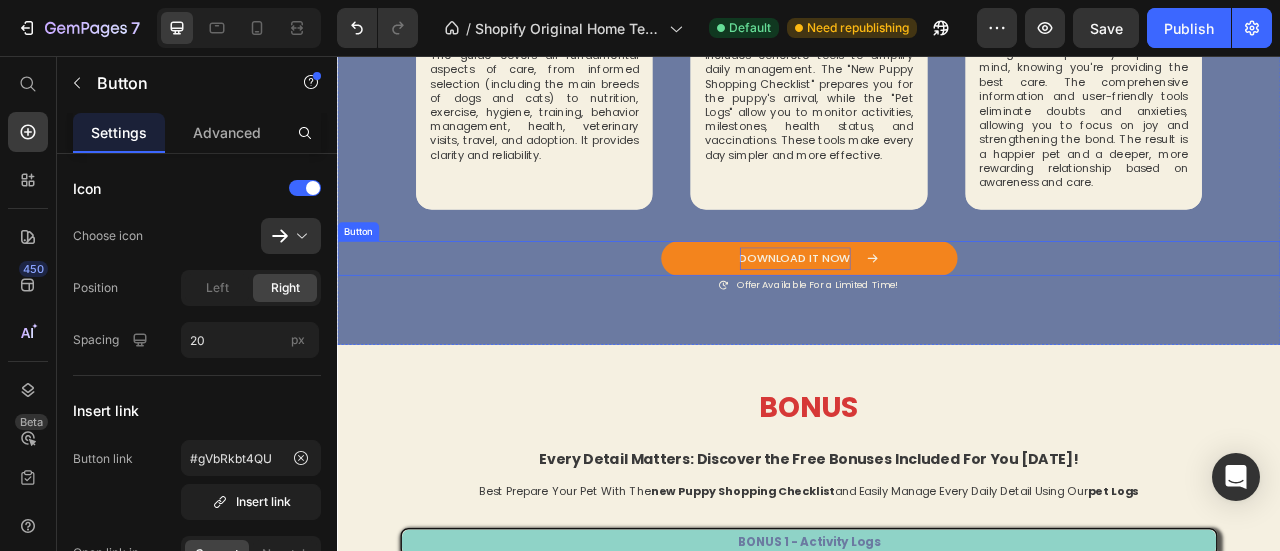 click on "DOWNLOAD IT NOW" at bounding box center [919, 313] 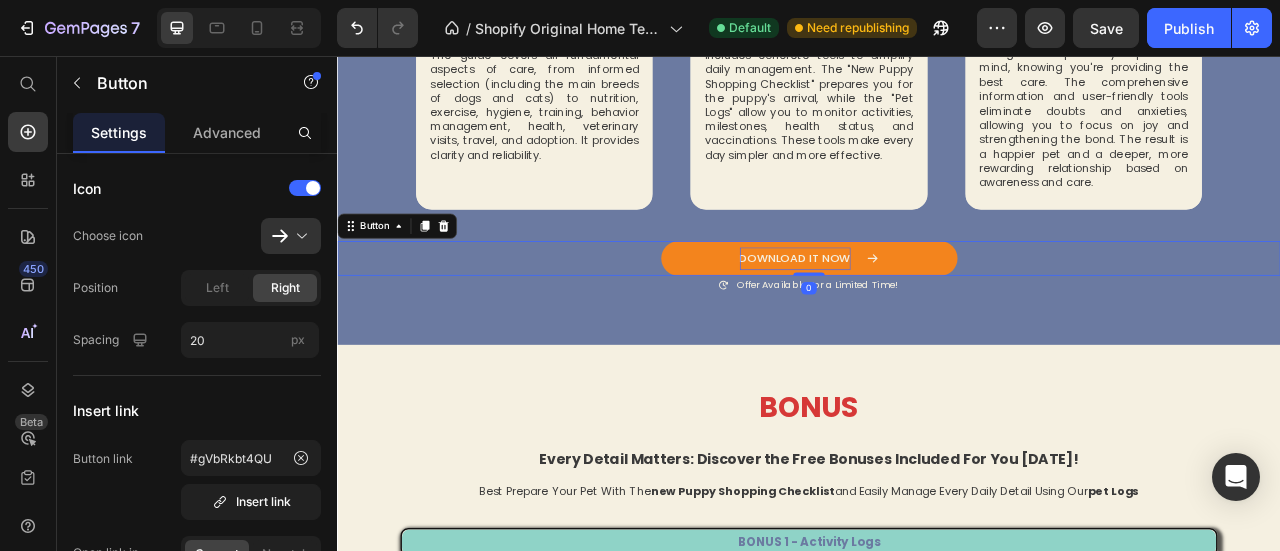 click on "DOWNLOAD IT NOW" at bounding box center (919, 313) 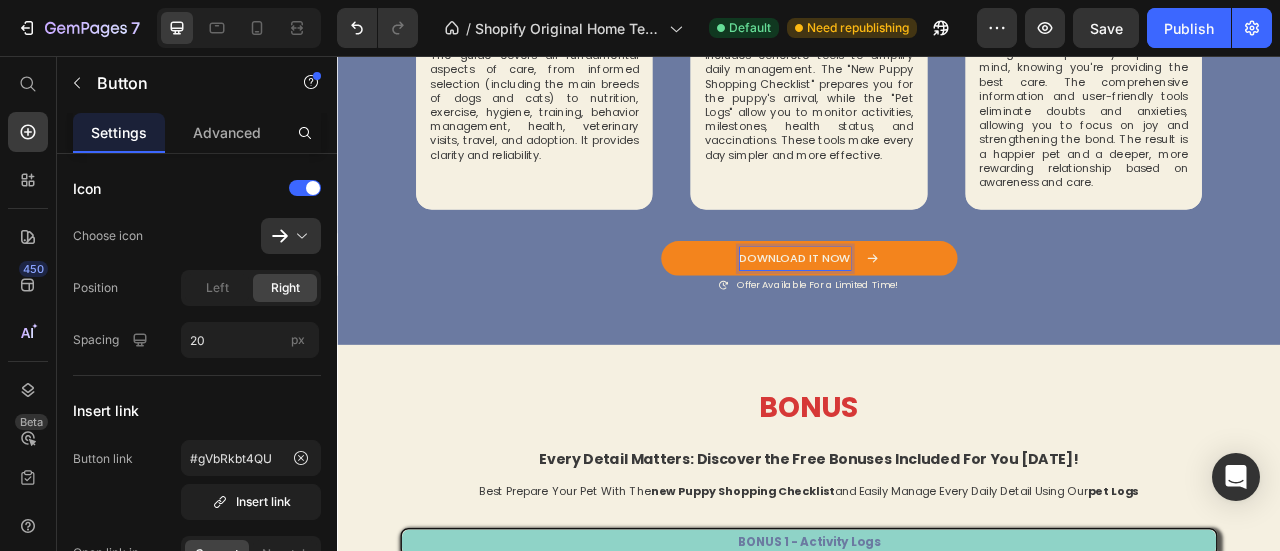 click on "DOWNLOAD IT NOW" at bounding box center [919, 313] 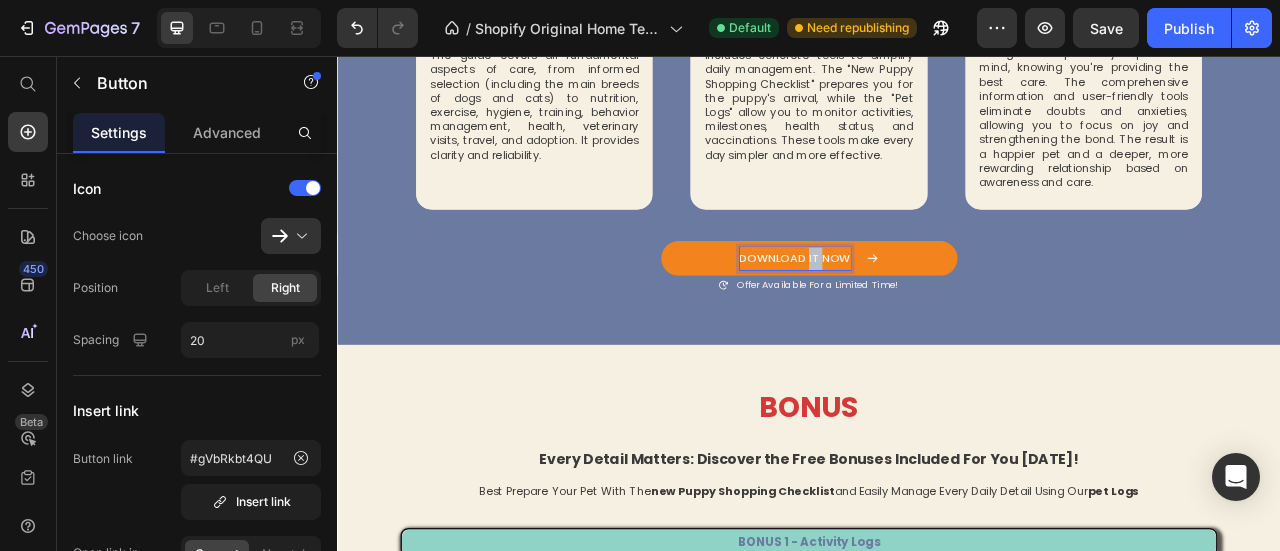 click on "DOWNLOAD IT NOW" at bounding box center (919, 313) 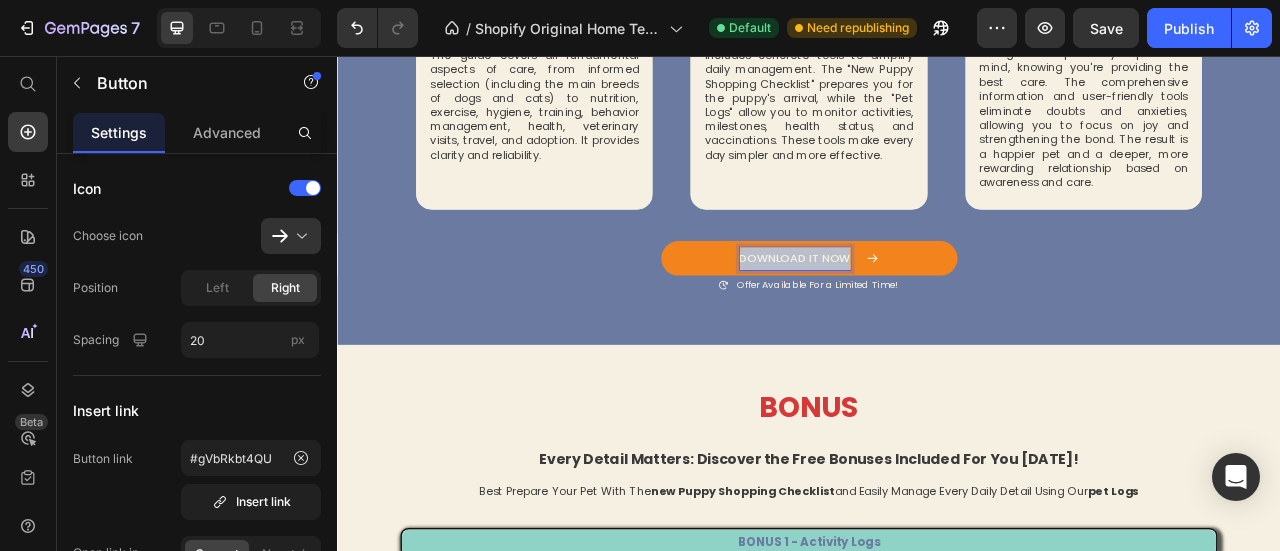 click on "DOWNLOAD IT NOW" at bounding box center [919, 313] 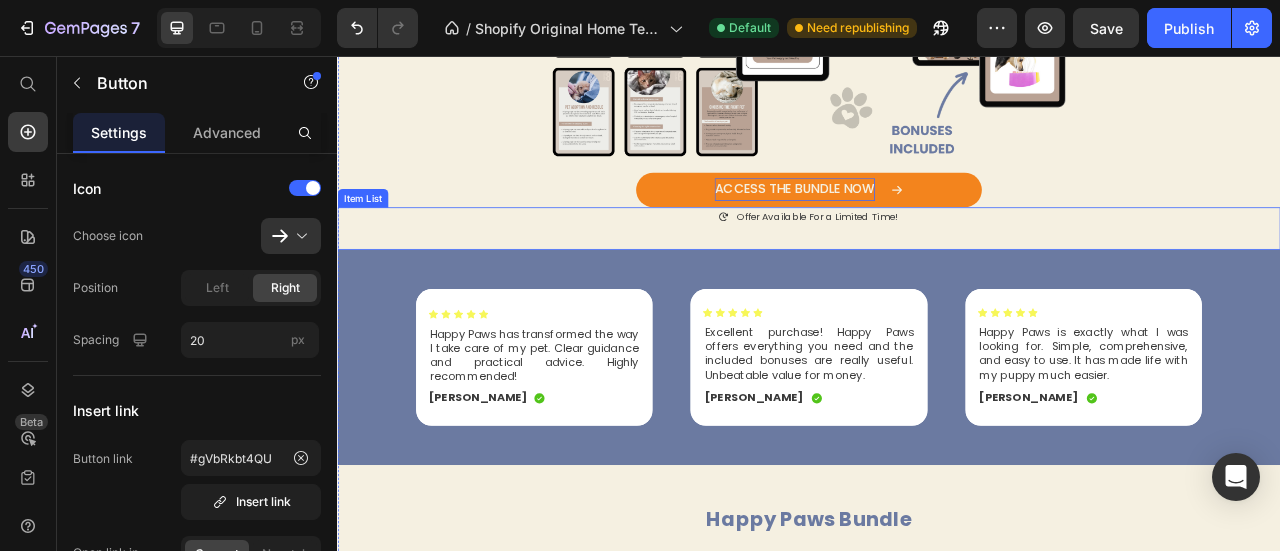 scroll, scrollTop: 486, scrollLeft: 0, axis: vertical 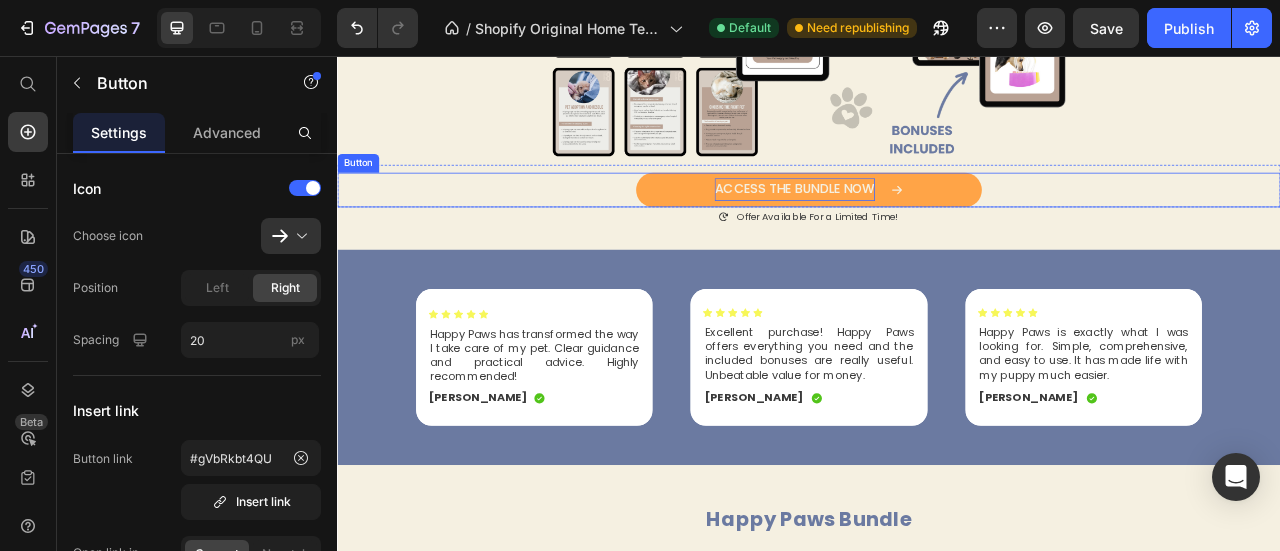 click on "ACCESS THE BUNDLE NOW" at bounding box center (919, 225) 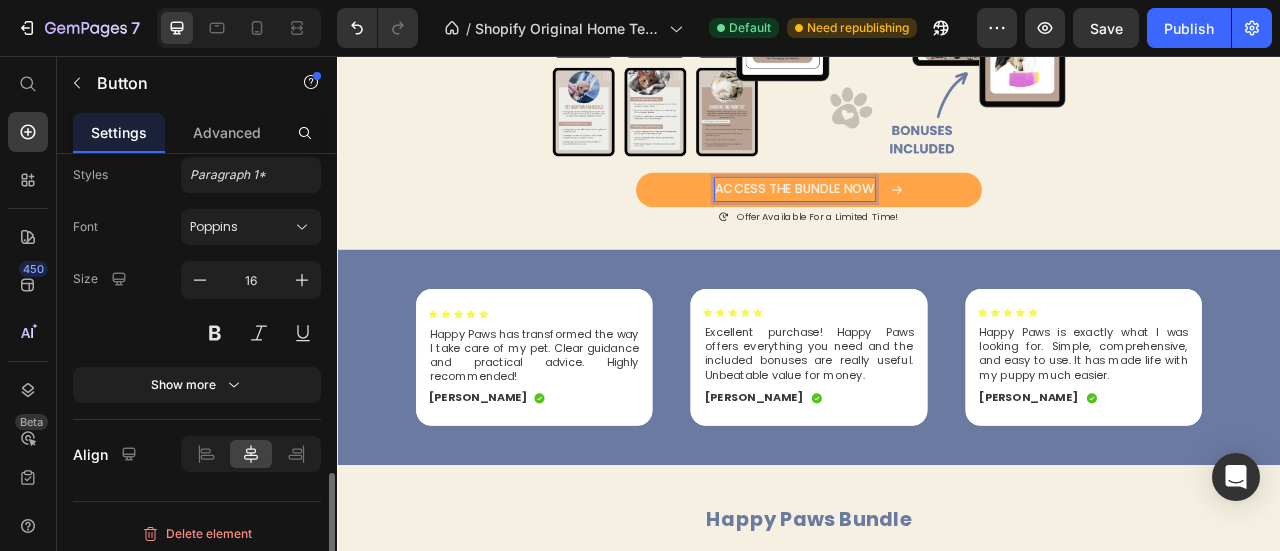 scroll, scrollTop: 1092, scrollLeft: 0, axis: vertical 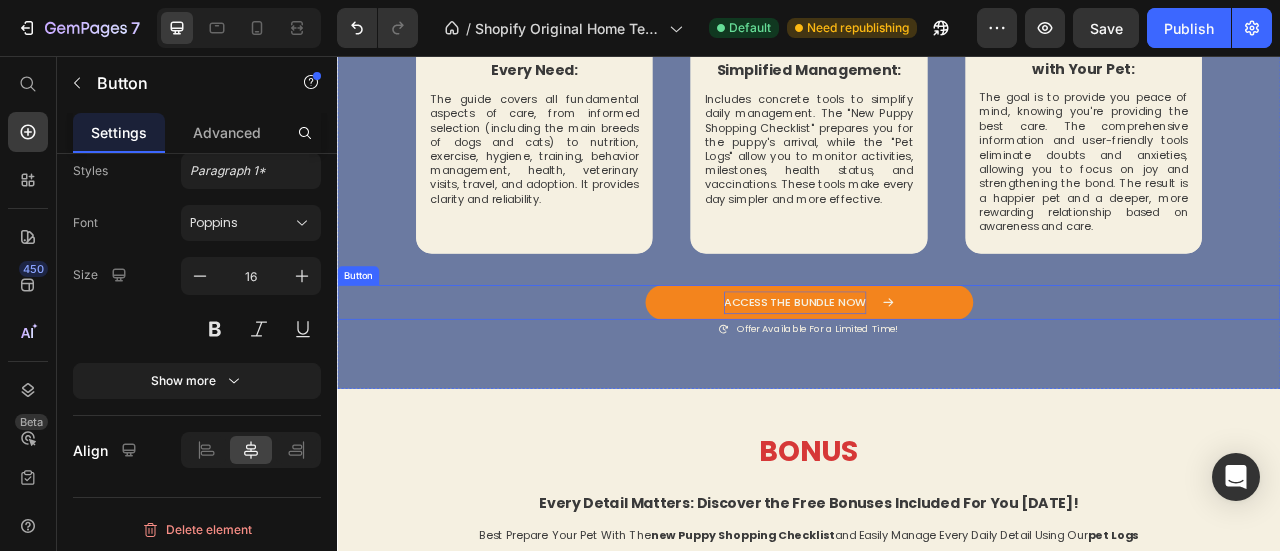click on "ACCESS THE BUNDLE NOW" at bounding box center [919, 369] 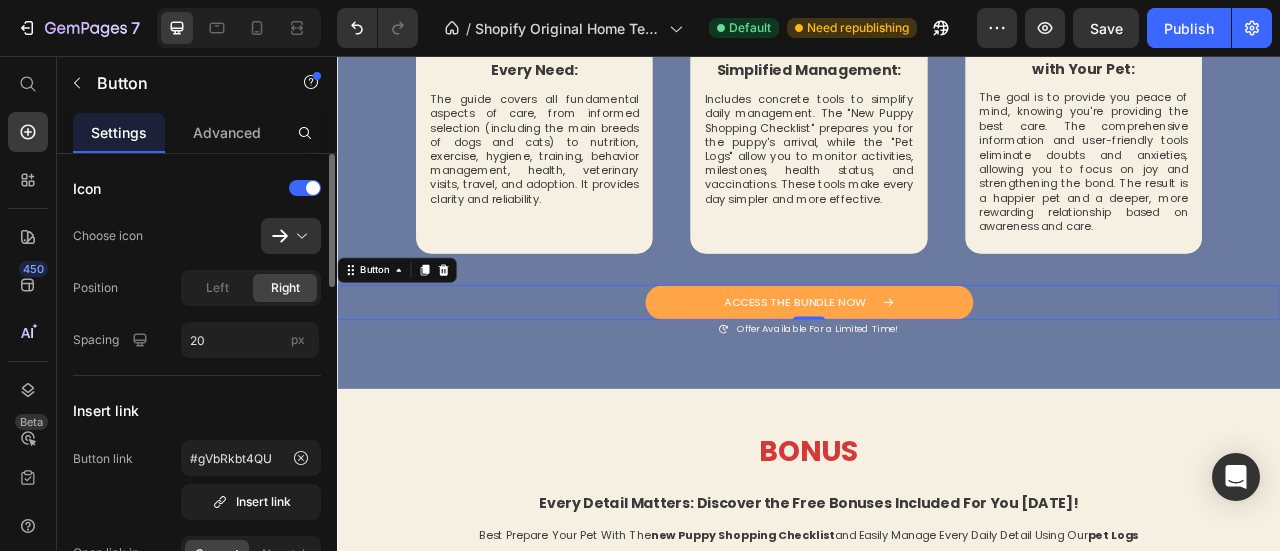 scroll, scrollTop: 0, scrollLeft: 0, axis: both 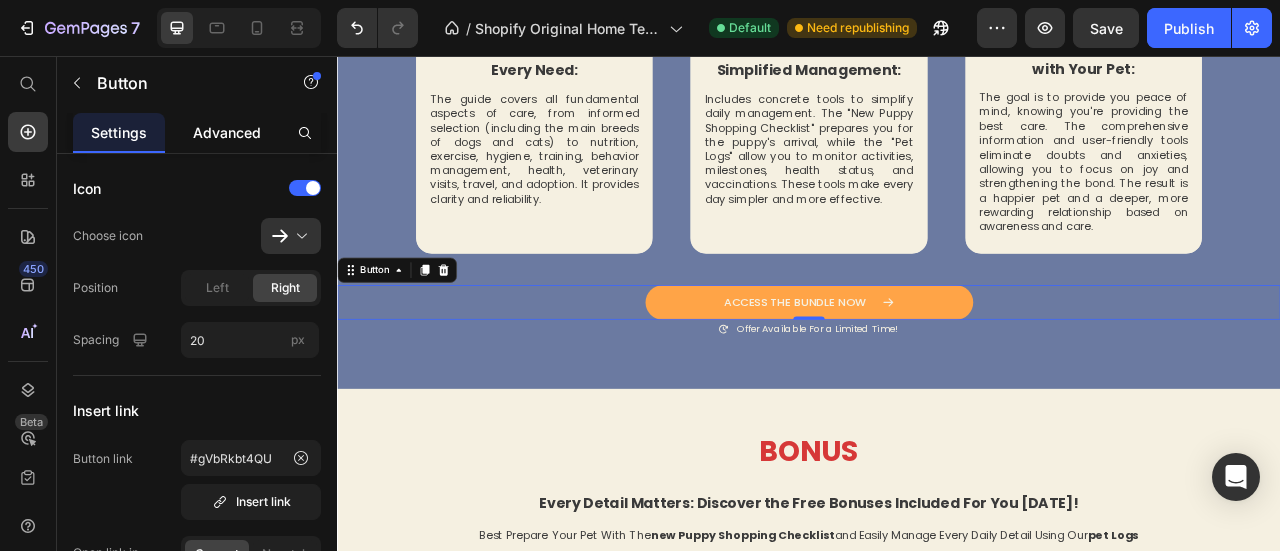 click on "Advanced" at bounding box center [227, 132] 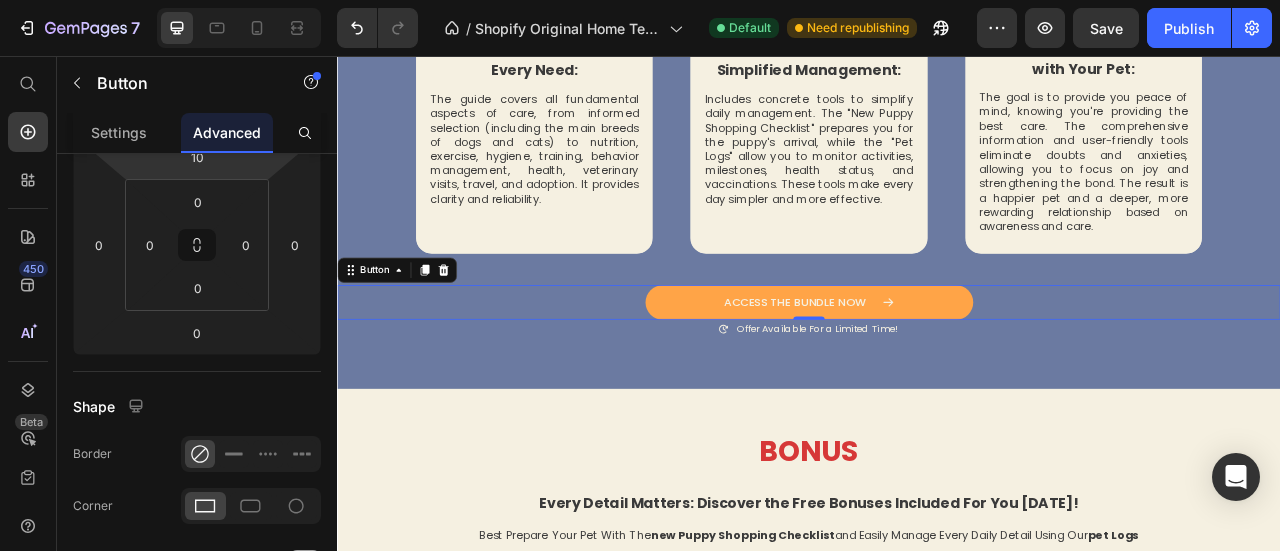 scroll, scrollTop: 0, scrollLeft: 0, axis: both 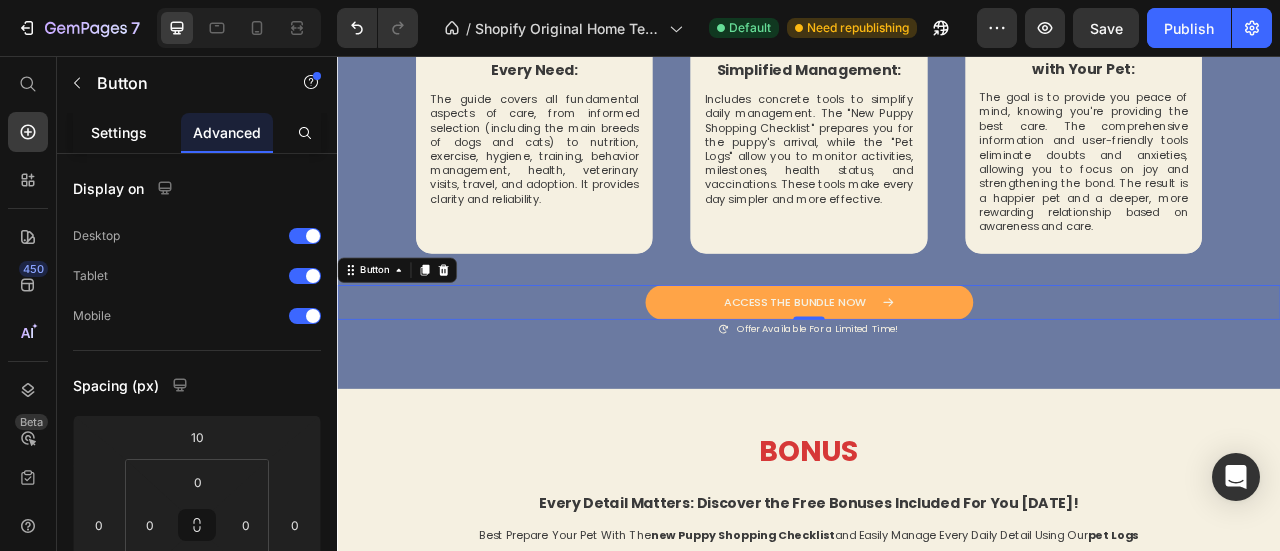 click on "Settings" at bounding box center (119, 132) 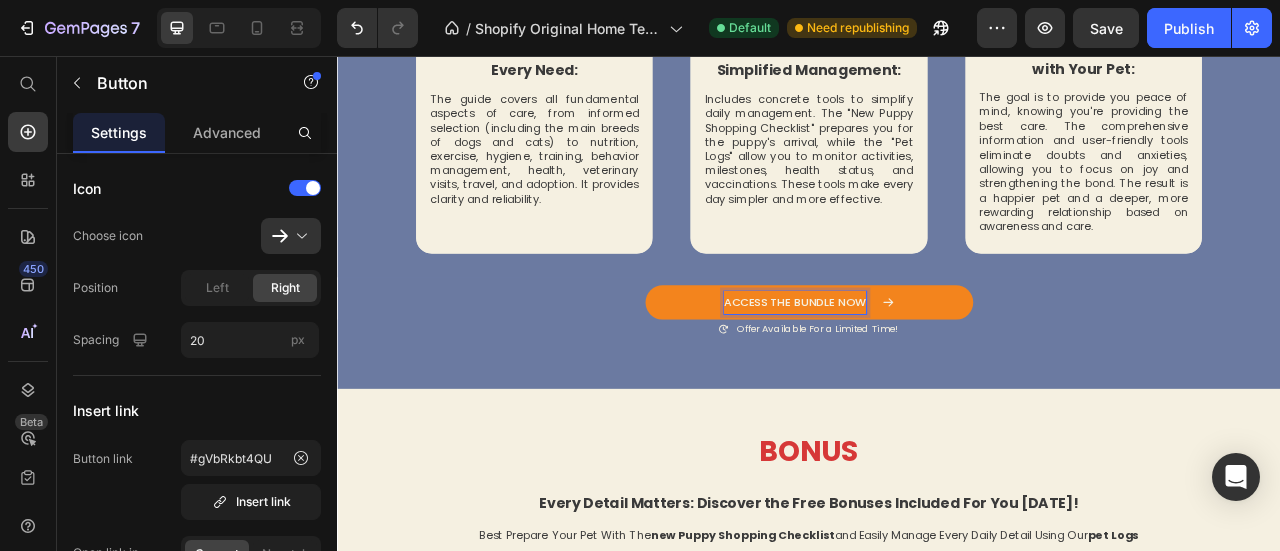 click on "ACCESS THE BUNDLE NOW" at bounding box center [919, 369] 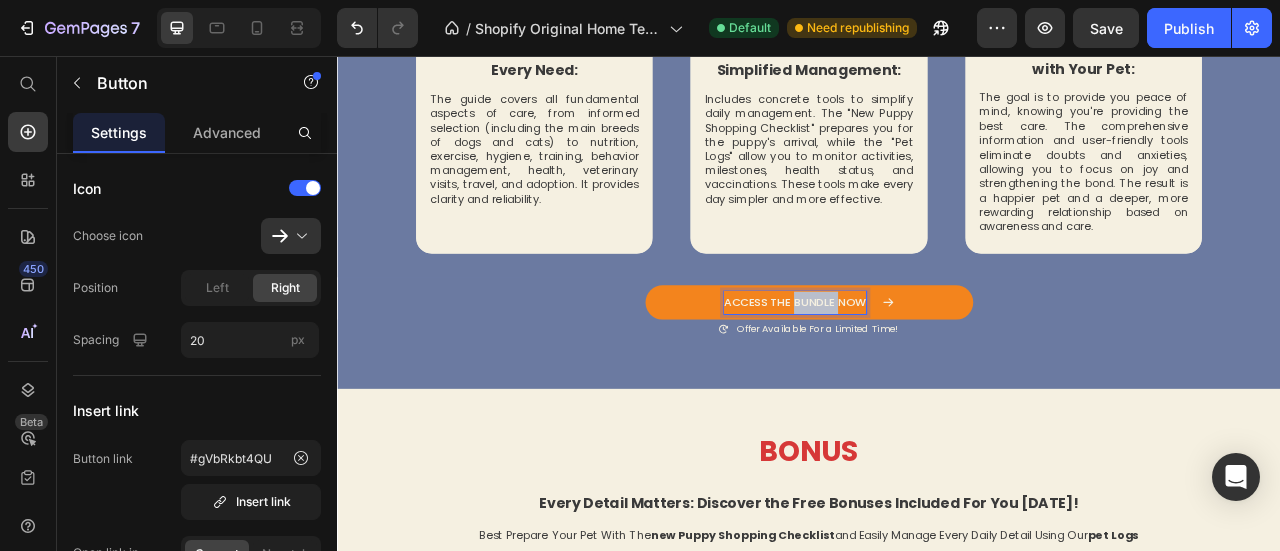 click on "ACCESS THE BUNDLE NOW" at bounding box center (919, 369) 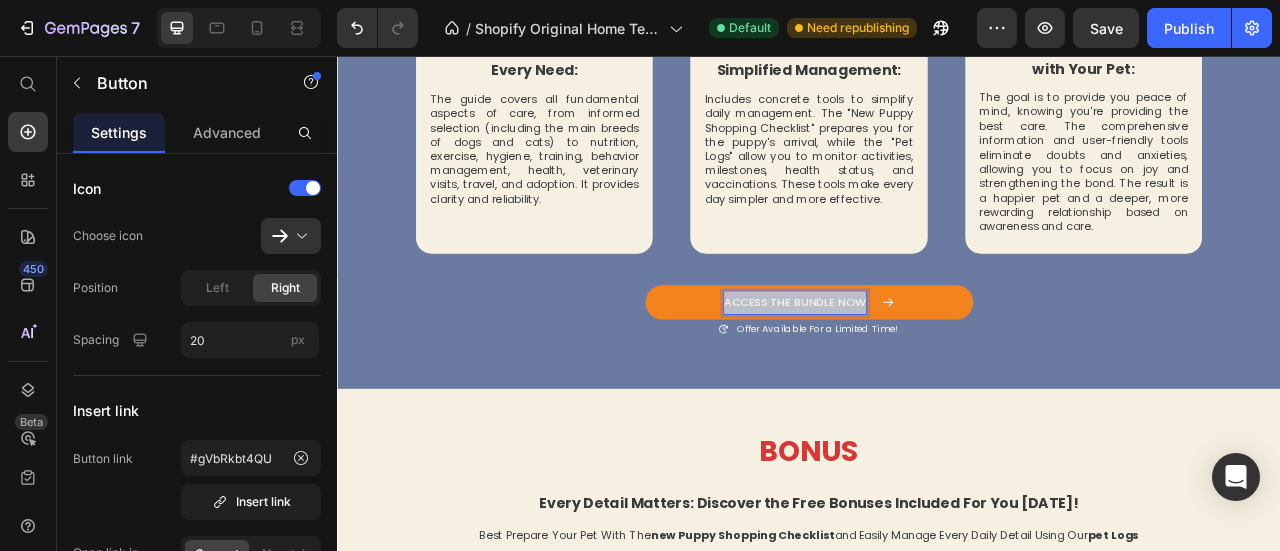 click on "ACCESS THE BUNDLE NOW" at bounding box center (919, 369) 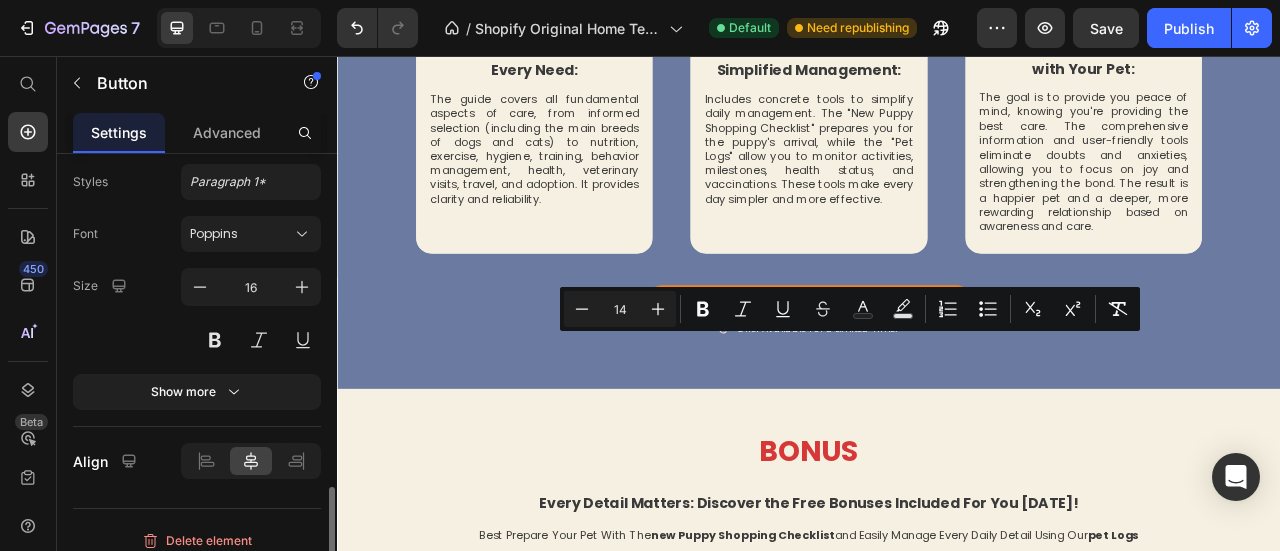 scroll, scrollTop: 1092, scrollLeft: 0, axis: vertical 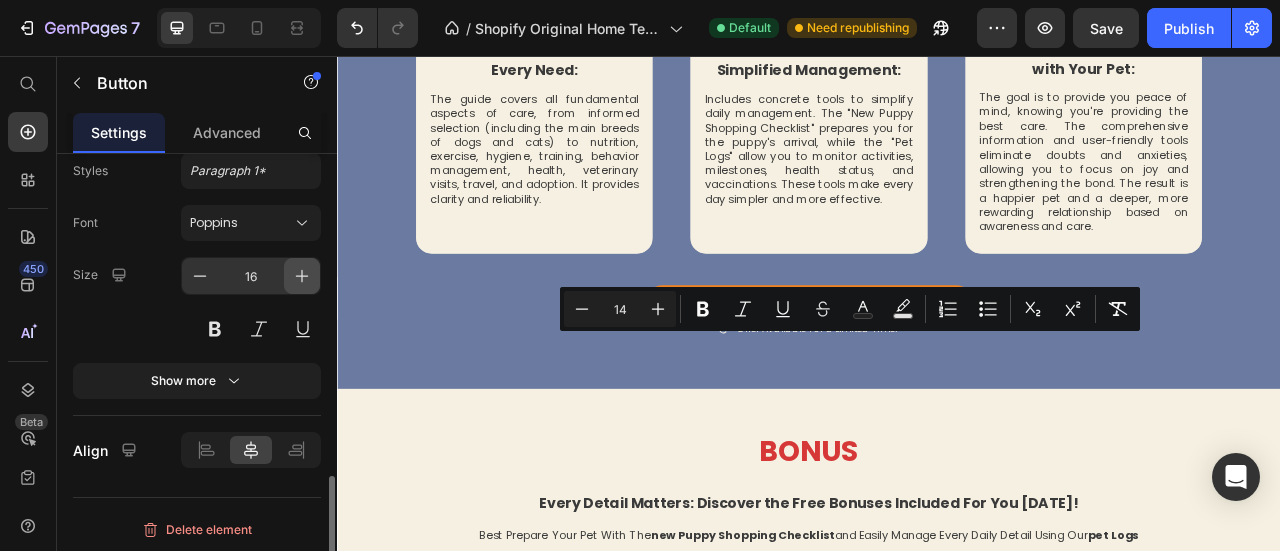 click 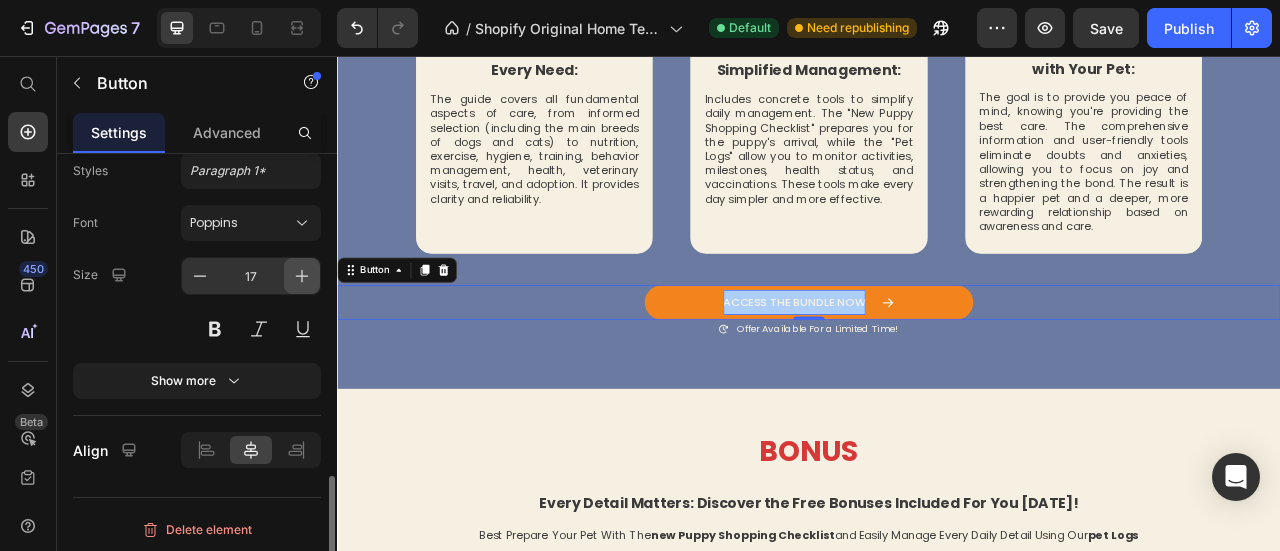 scroll, scrollTop: 1092, scrollLeft: 0, axis: vertical 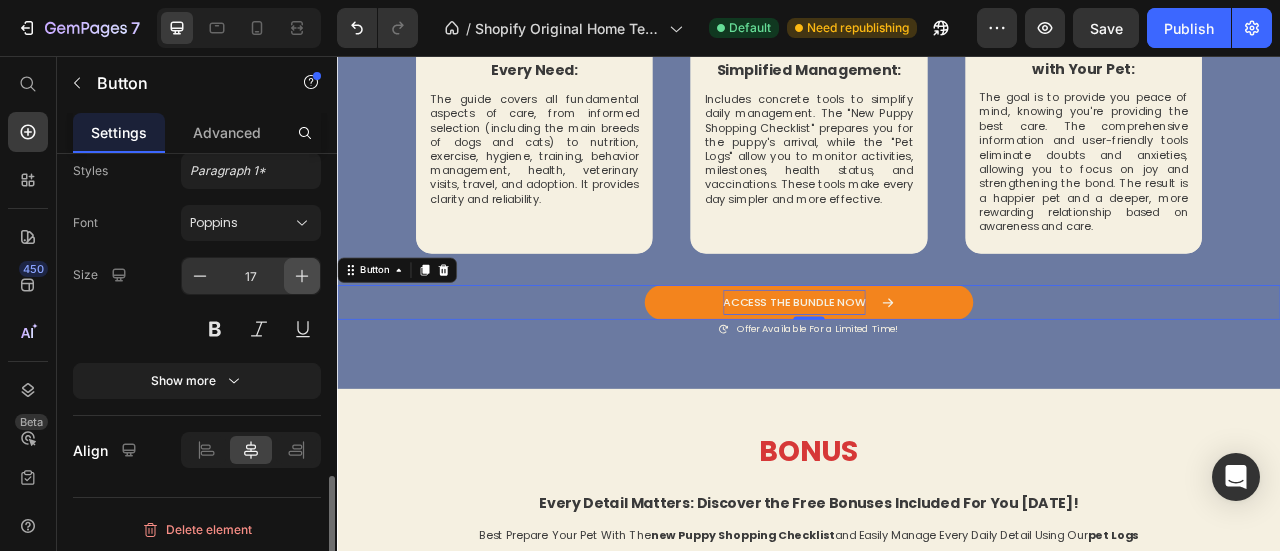 click 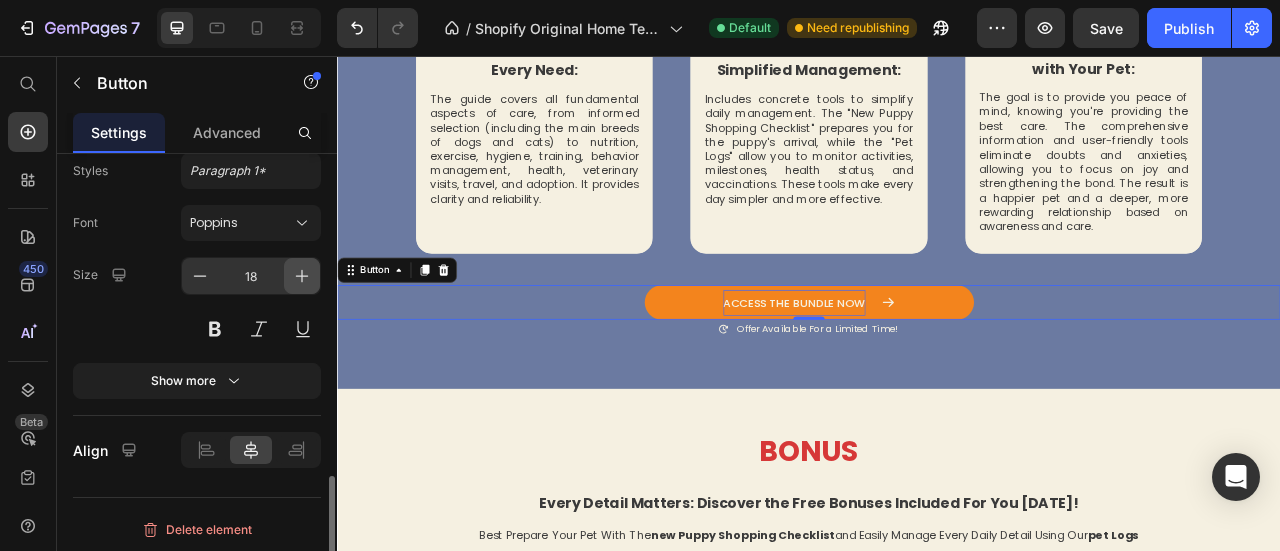 click 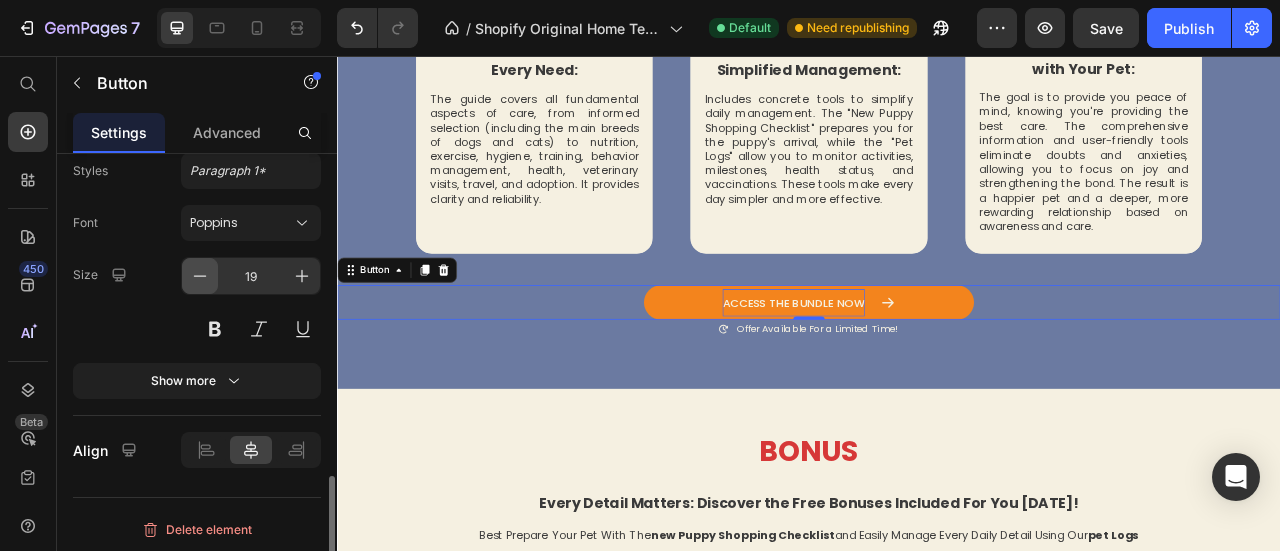 click 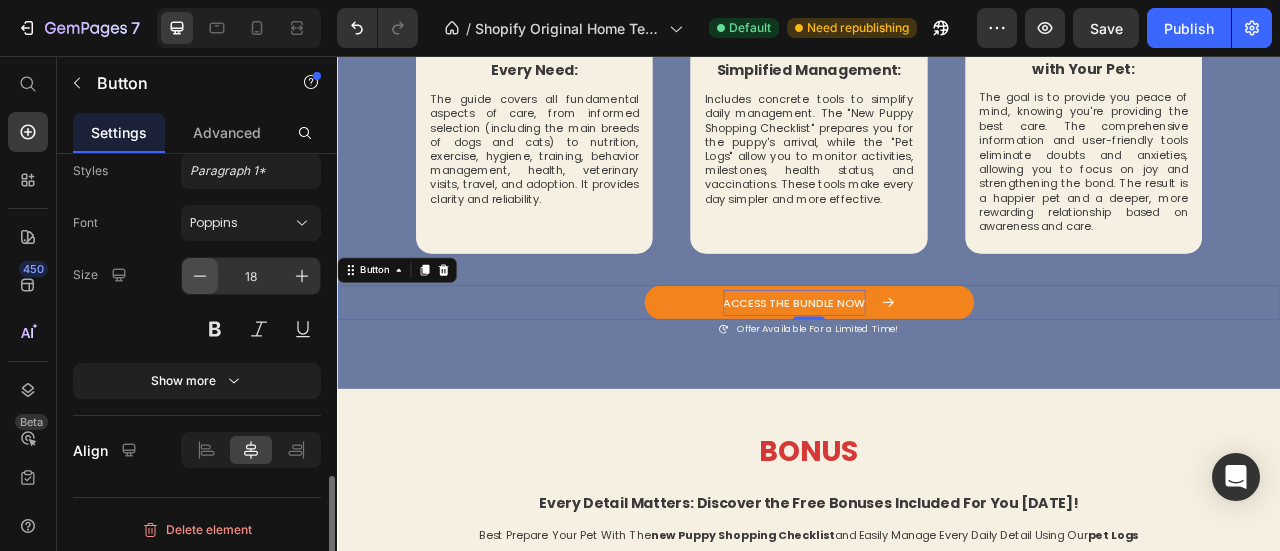 click 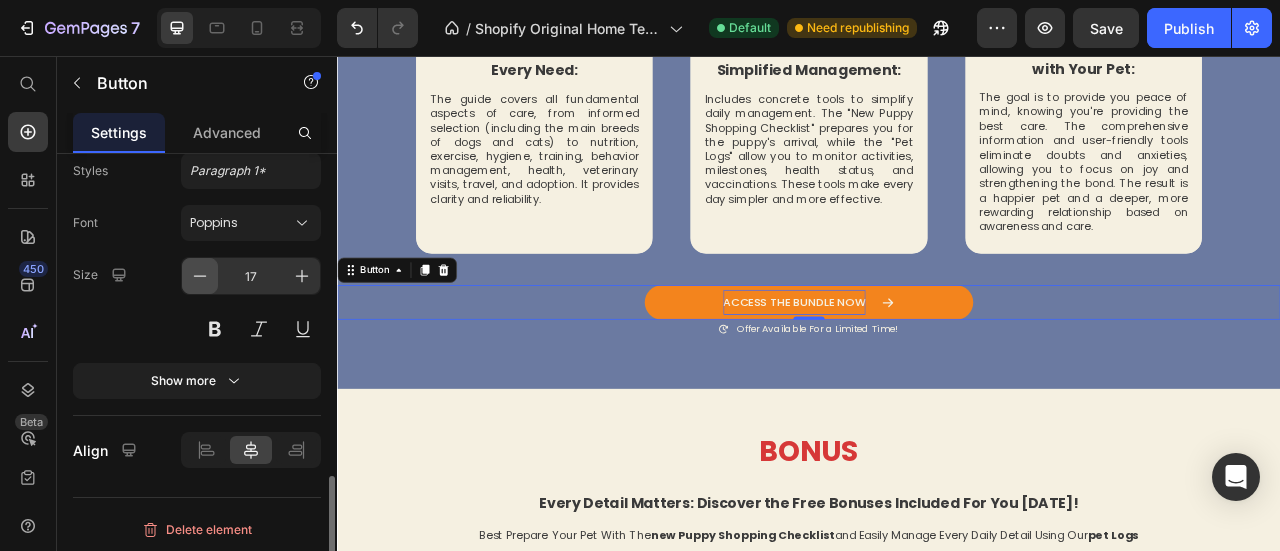 click 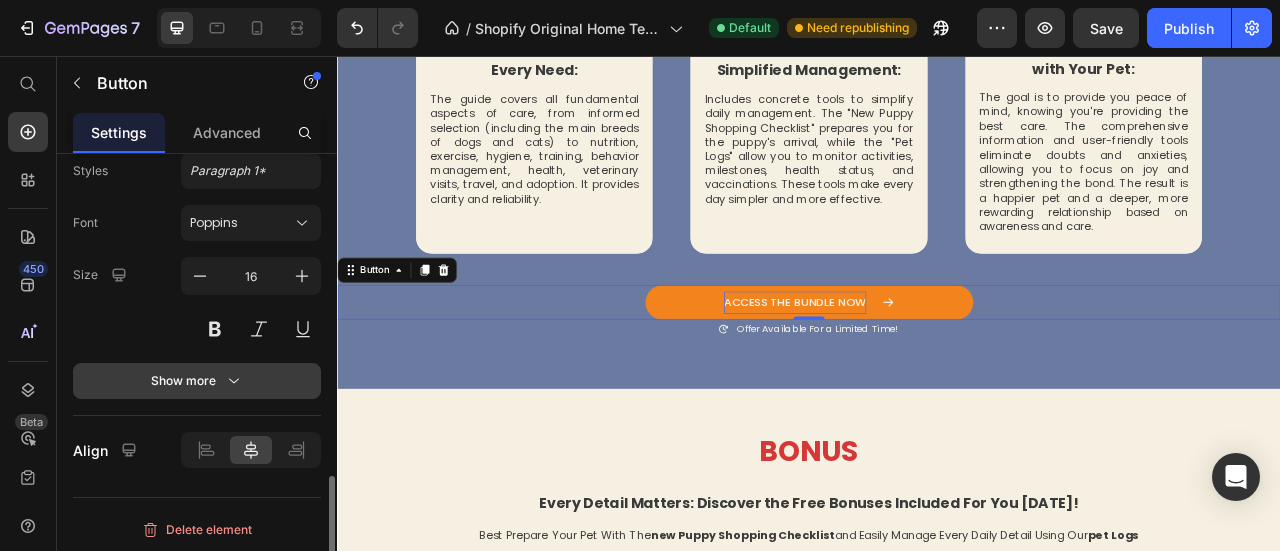 click 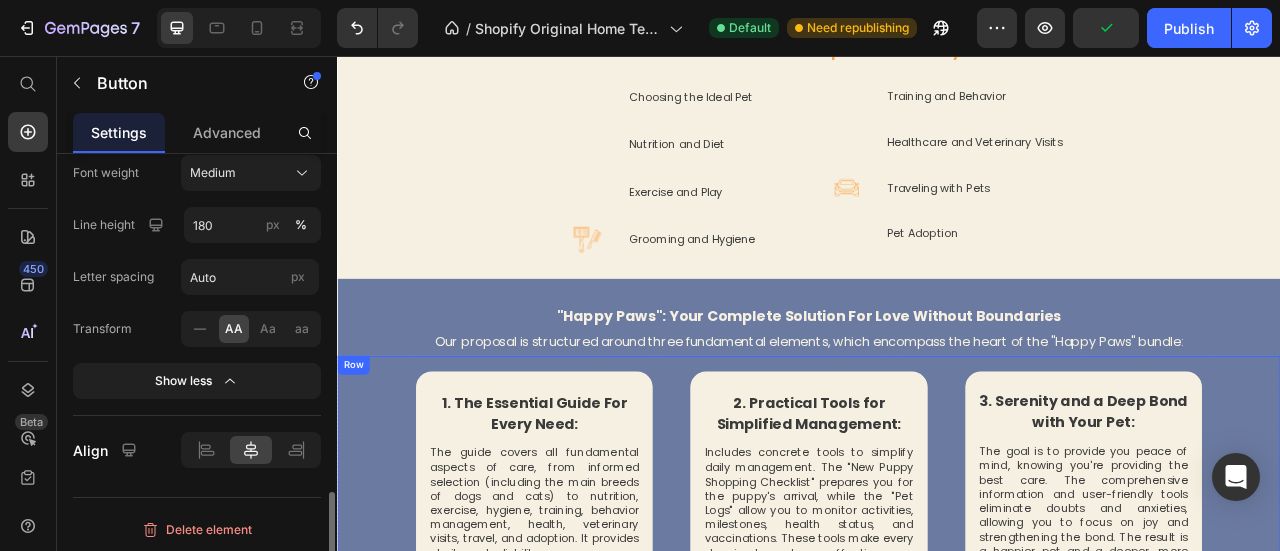 scroll, scrollTop: 1300, scrollLeft: 0, axis: vertical 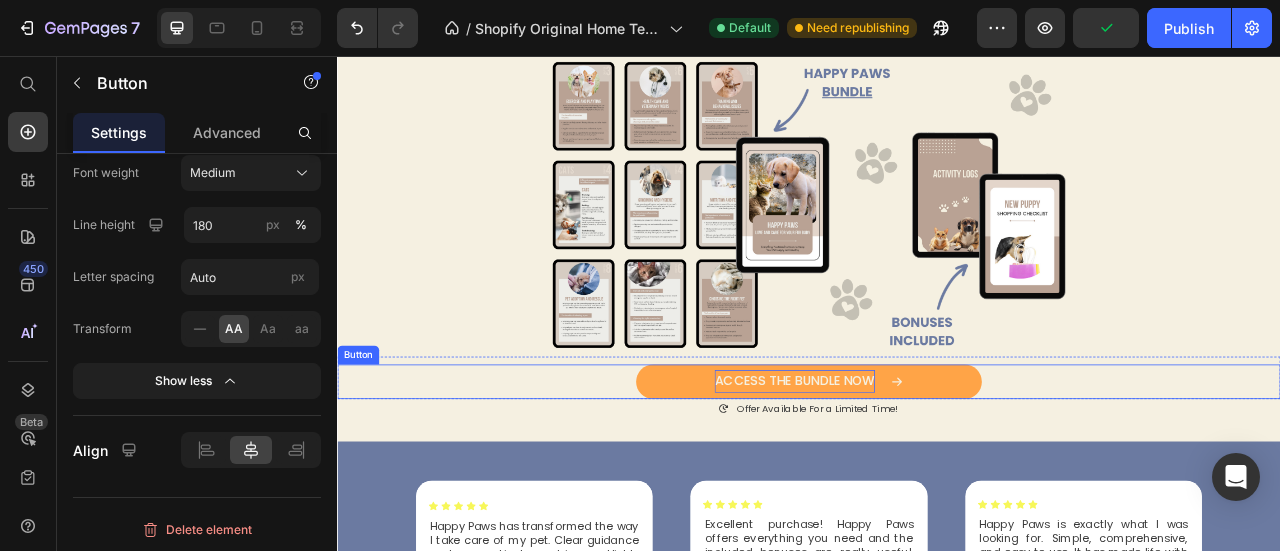 click on "ACCESS THE BUNDLE NOW" at bounding box center [919, 469] 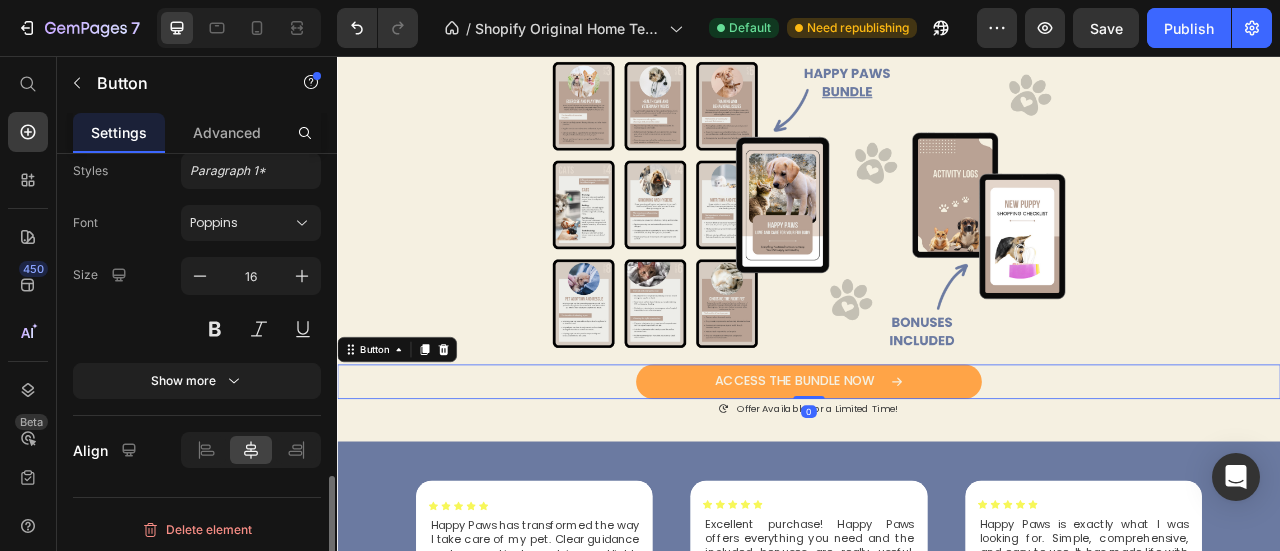 scroll, scrollTop: 1092, scrollLeft: 0, axis: vertical 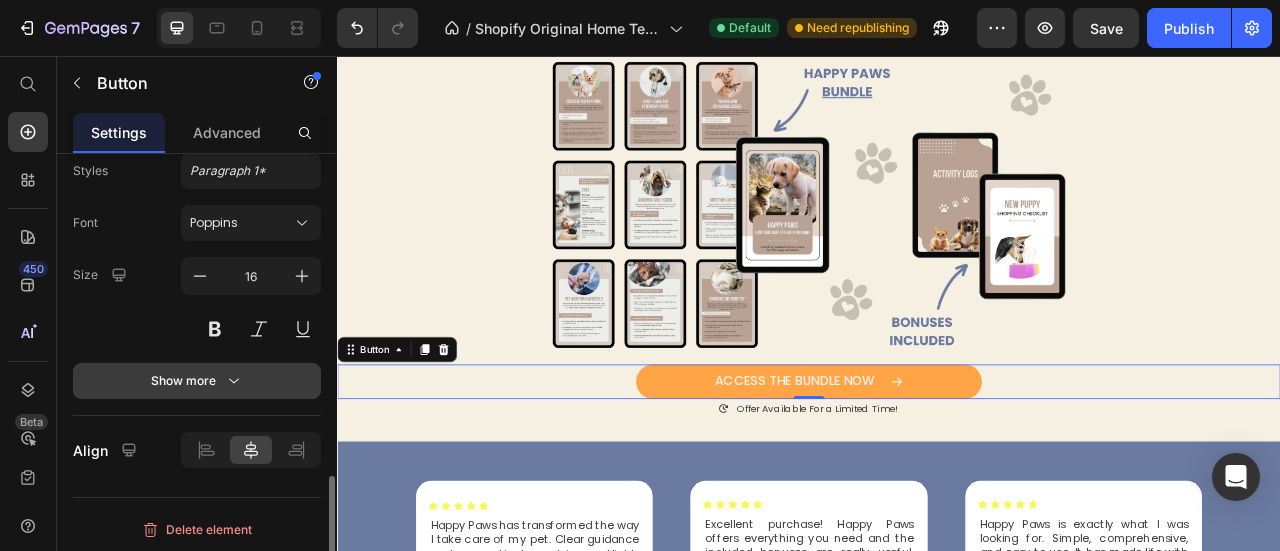 click 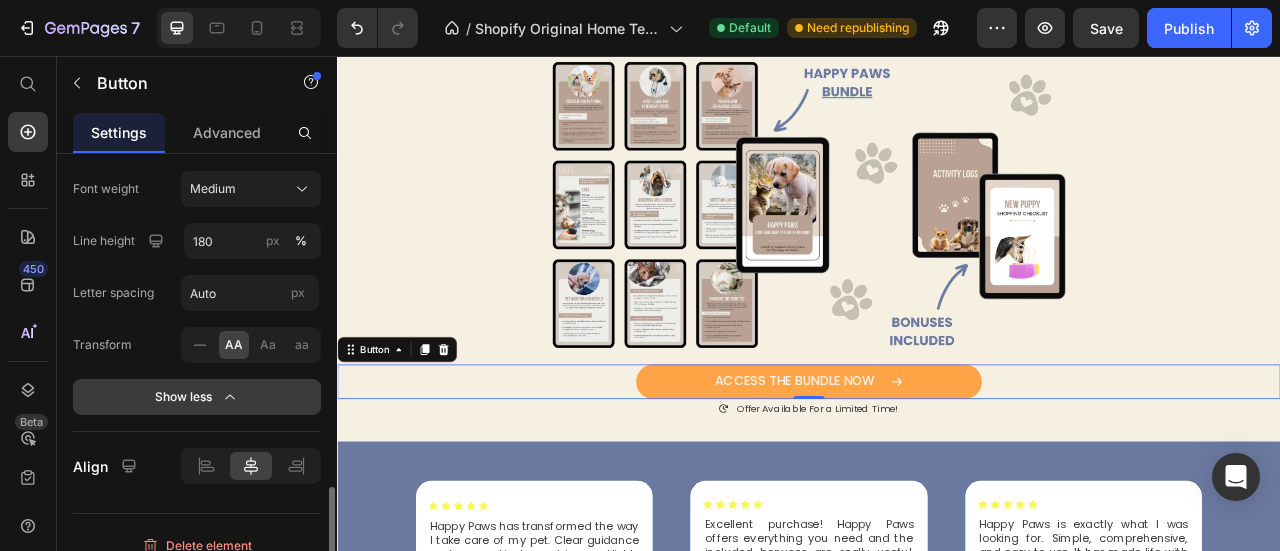 scroll, scrollTop: 1300, scrollLeft: 0, axis: vertical 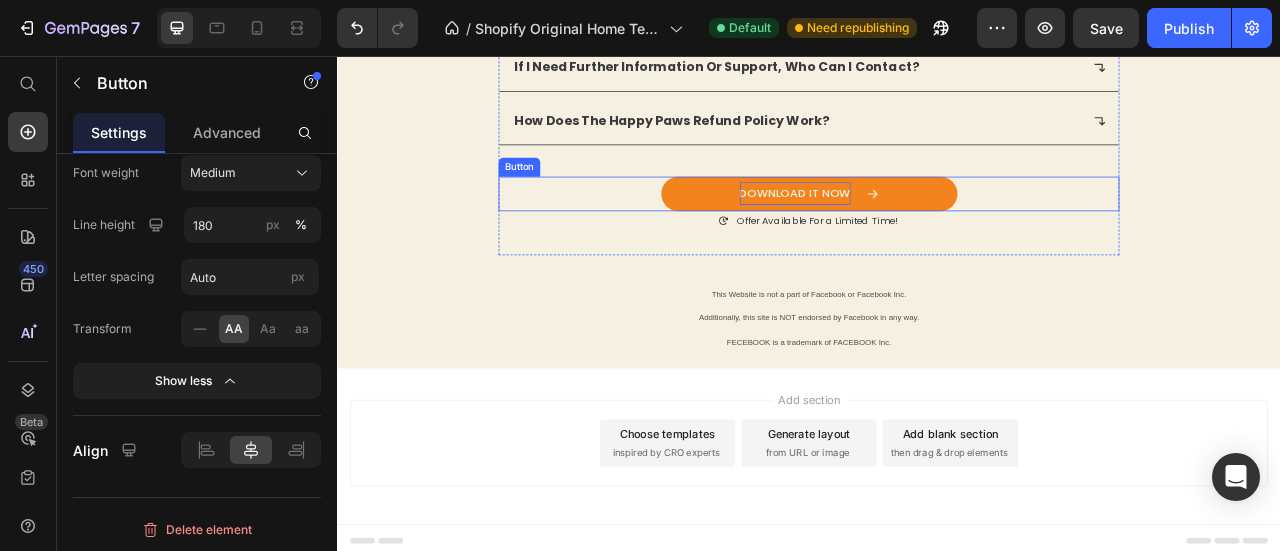 click on "DOWNLOAD IT NOW" at bounding box center (919, 230) 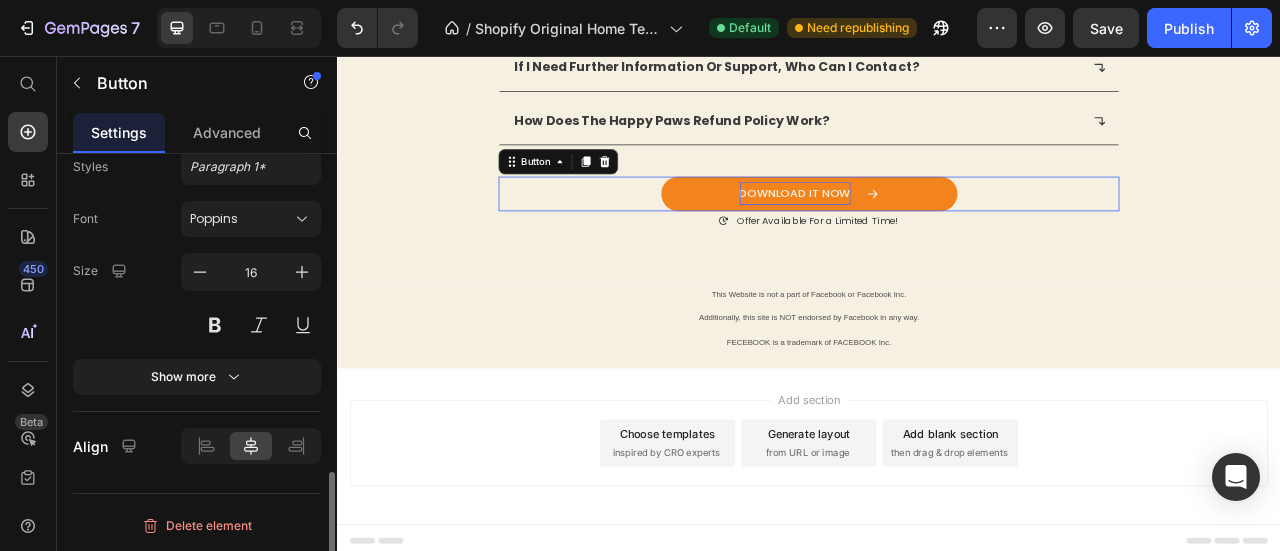 scroll, scrollTop: 1092, scrollLeft: 0, axis: vertical 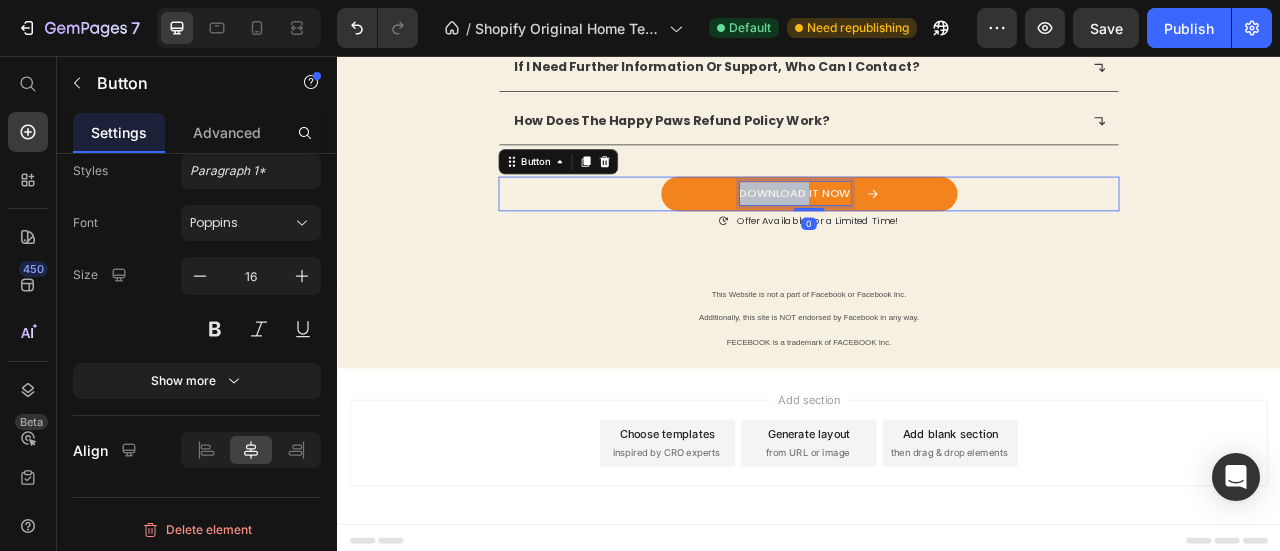 click on "DOWNLOAD IT NOW" at bounding box center (919, 230) 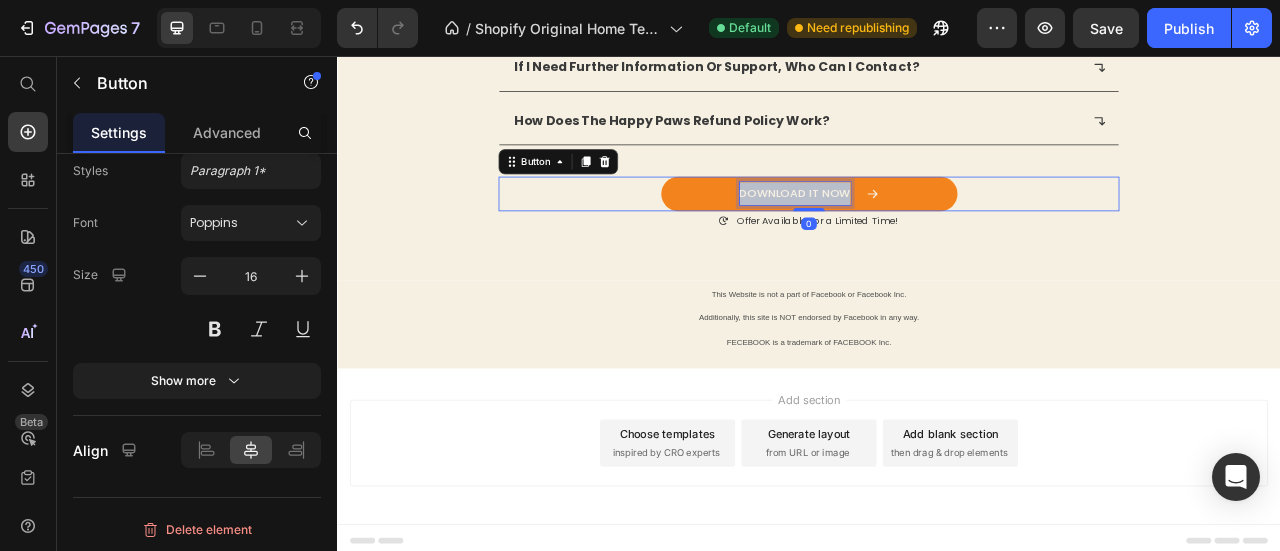 click on "DOWNLOAD IT NOW" at bounding box center (919, 230) 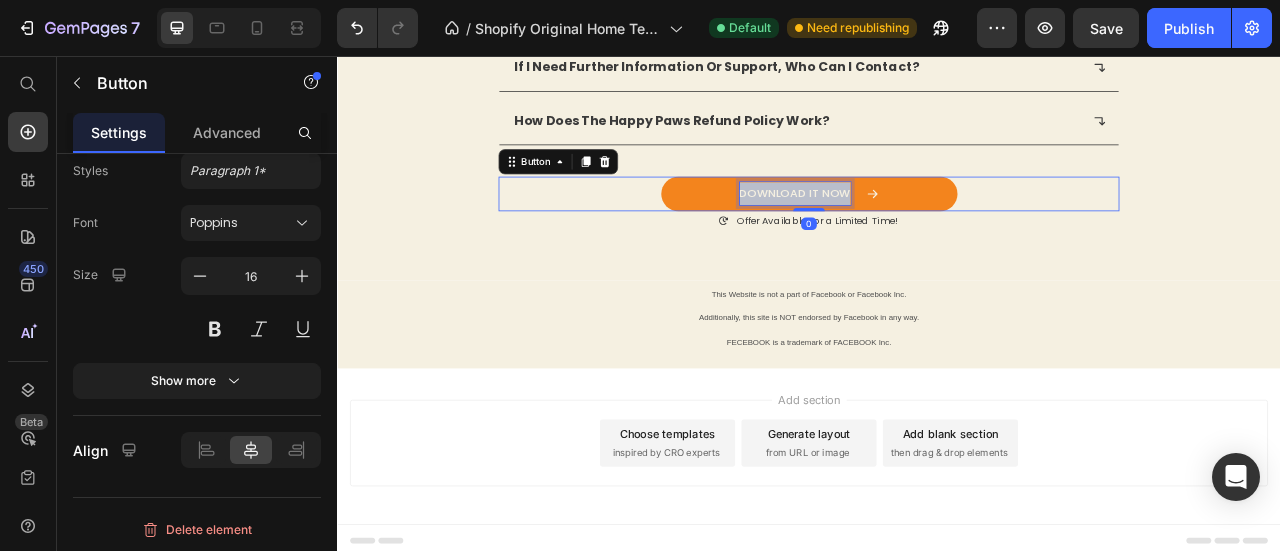 click on "DOWNLOAD IT NOW" at bounding box center (919, 230) 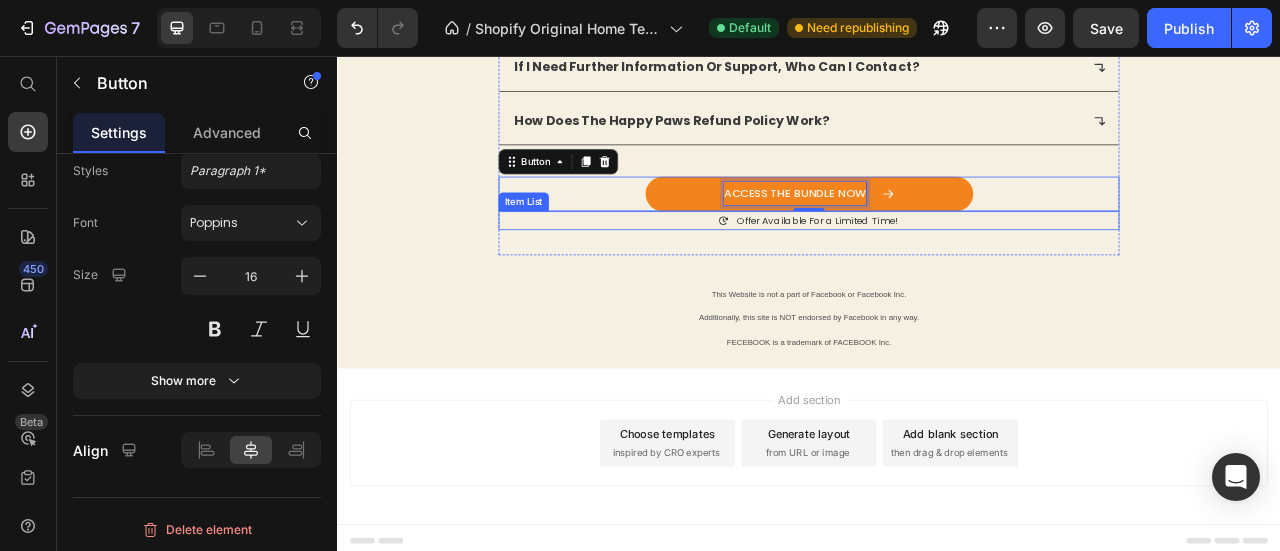 click on "Offer Available For a Limited Time!" at bounding box center [937, 265] 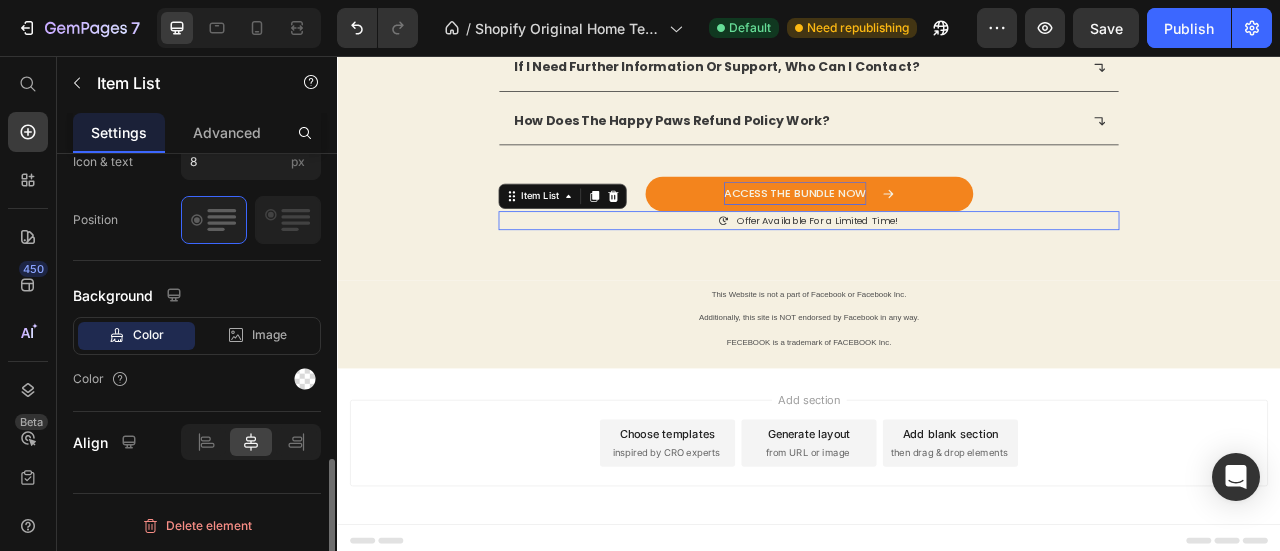 scroll, scrollTop: 0, scrollLeft: 0, axis: both 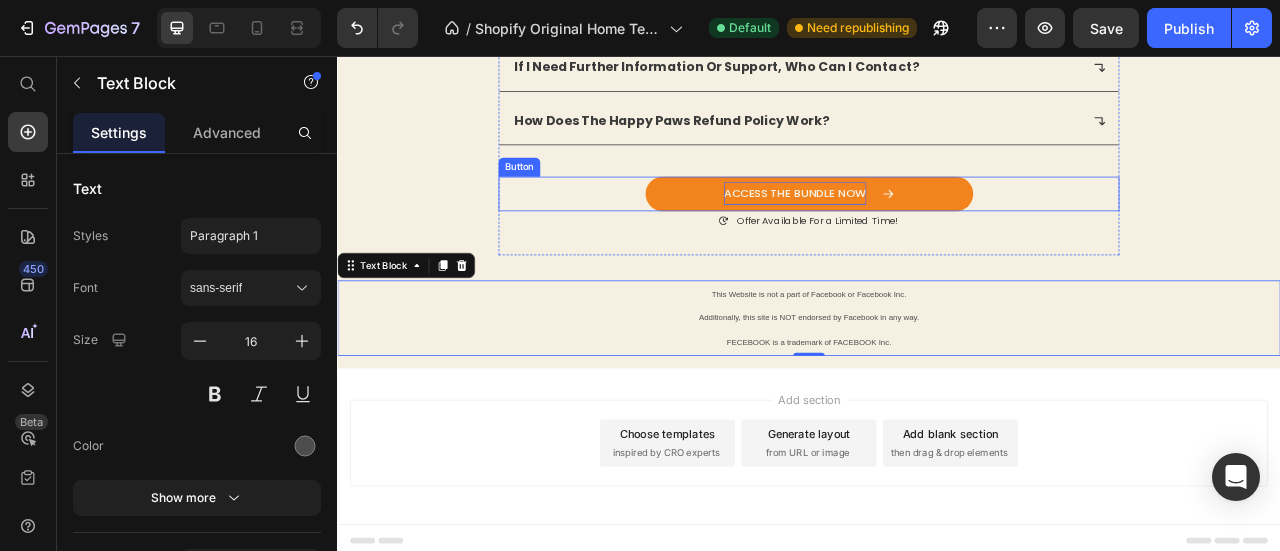 click on "ACCESS THE BUNDLE NOW" at bounding box center [919, 230] 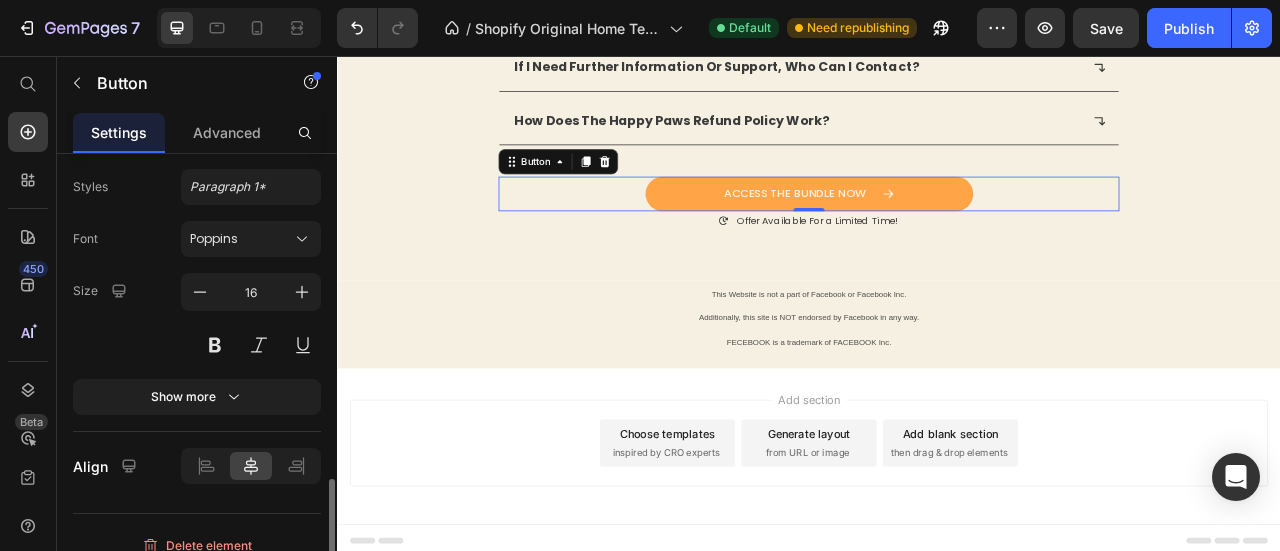 scroll, scrollTop: 1092, scrollLeft: 0, axis: vertical 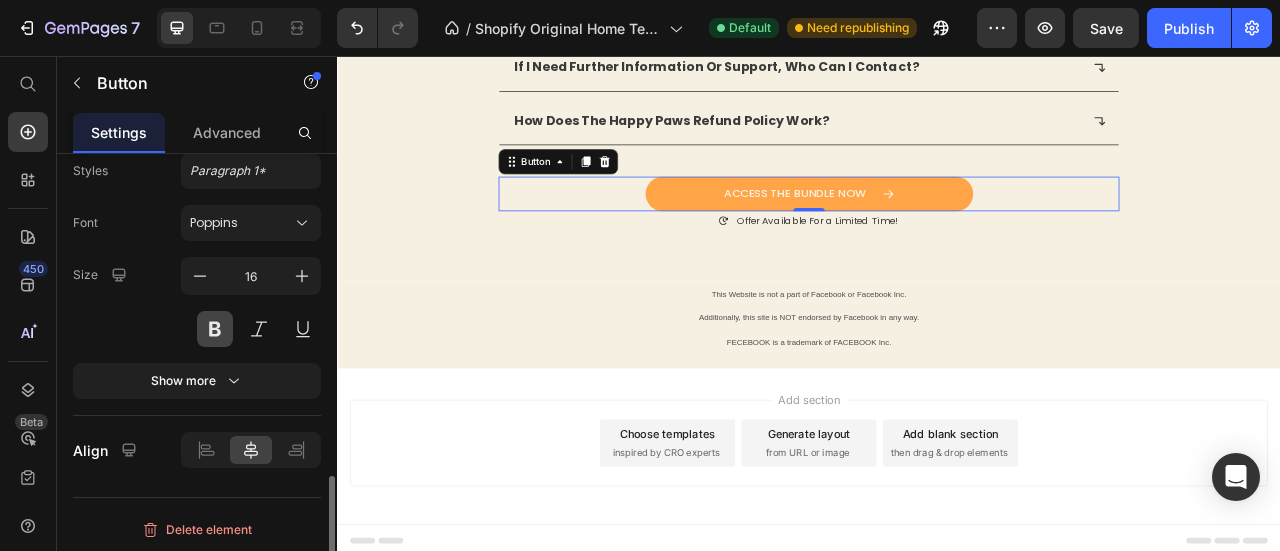 click at bounding box center [215, 329] 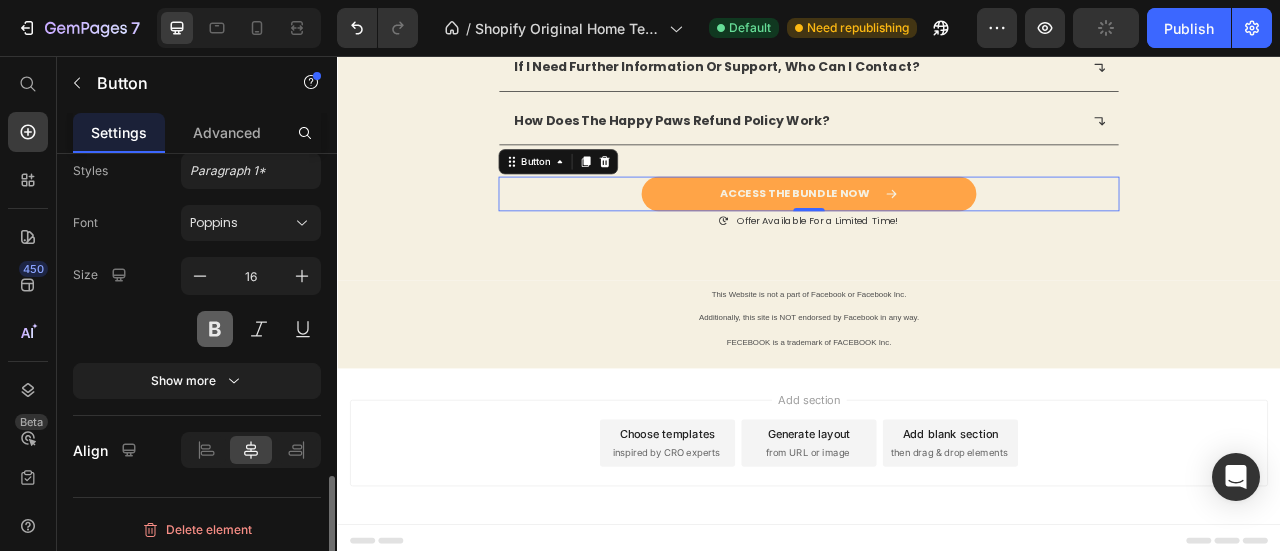 scroll, scrollTop: 1092, scrollLeft: 0, axis: vertical 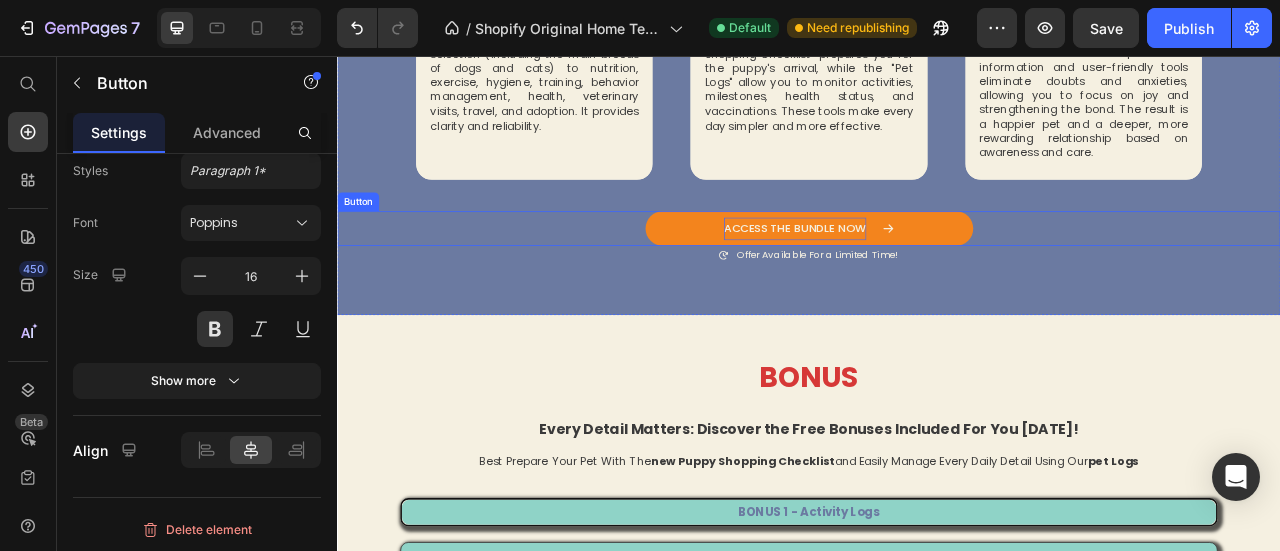 click on "ACCESS THE BUNDLE NOW" at bounding box center (919, 275) 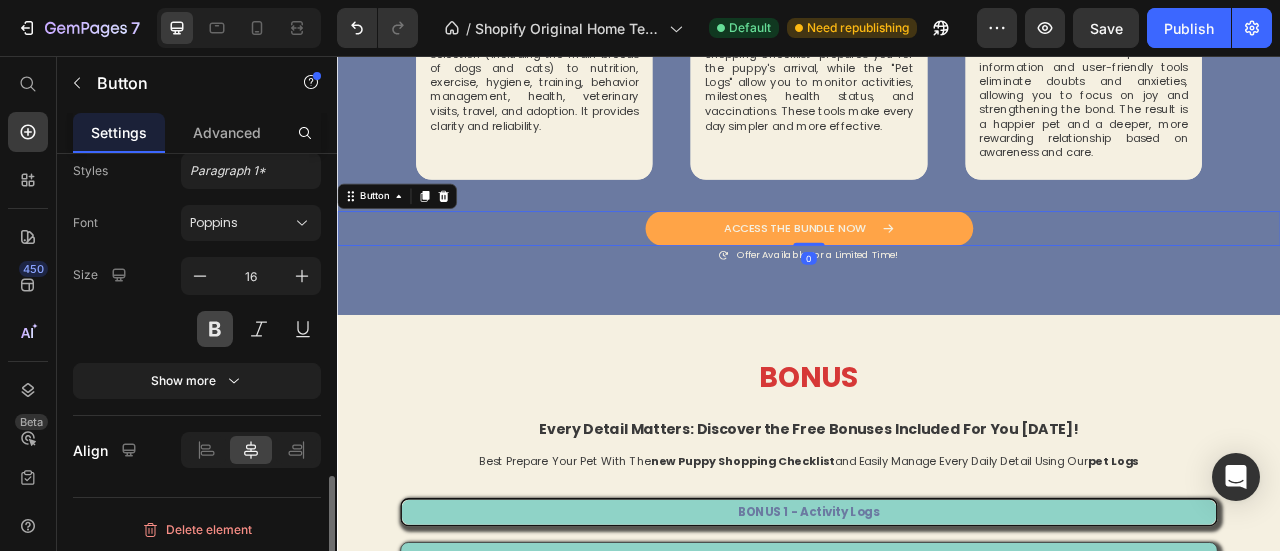 click at bounding box center [215, 329] 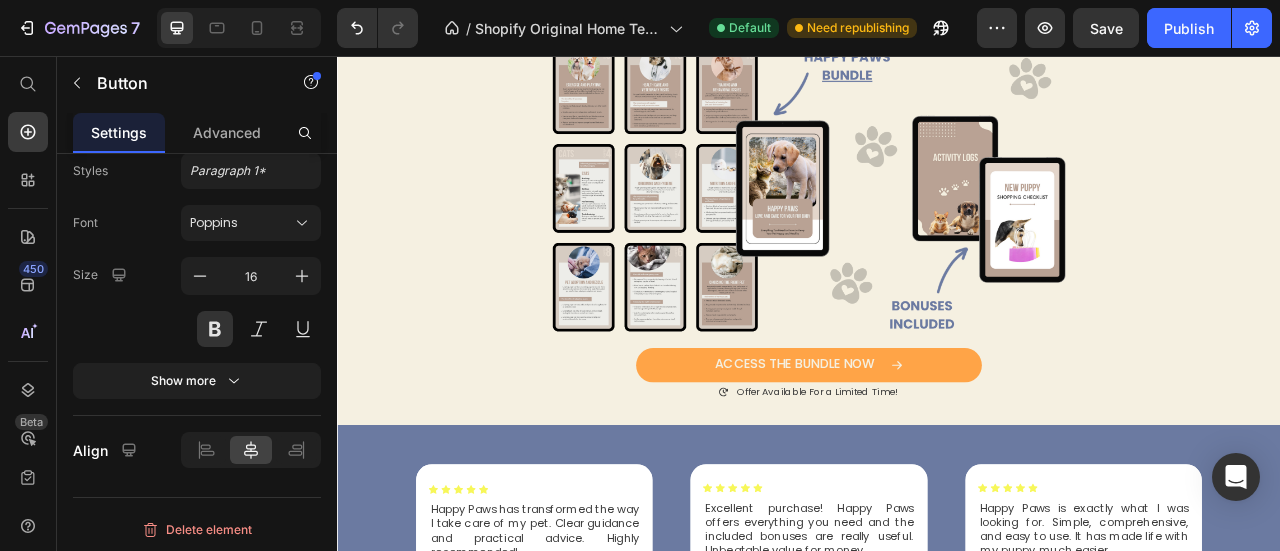 scroll, scrollTop: 258, scrollLeft: 0, axis: vertical 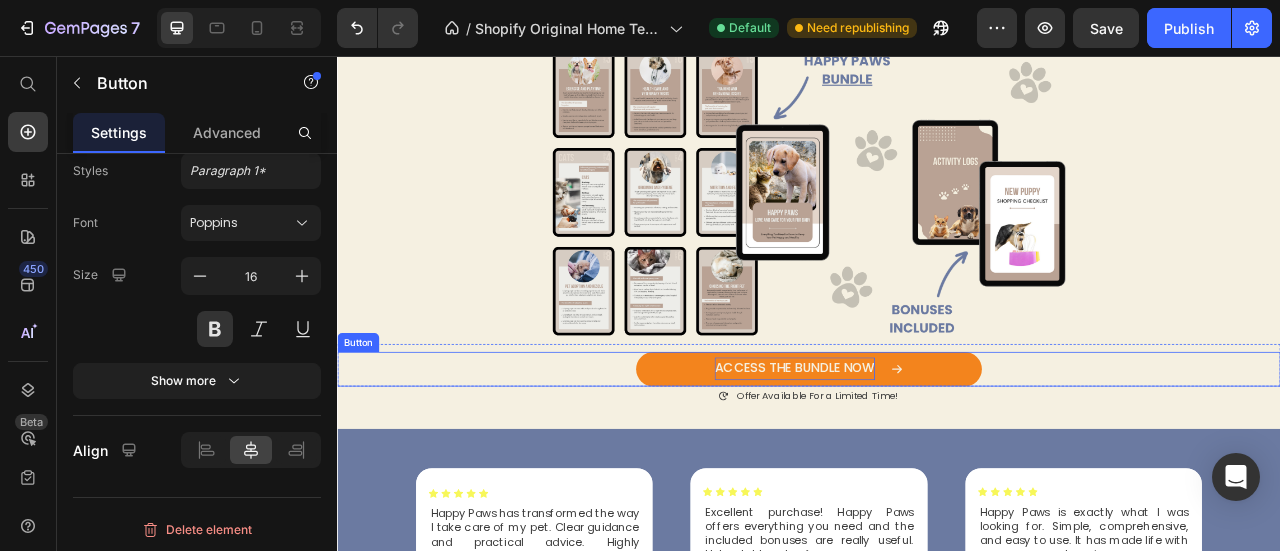 click on "ACCESS THE BUNDLE NOW" at bounding box center (919, 453) 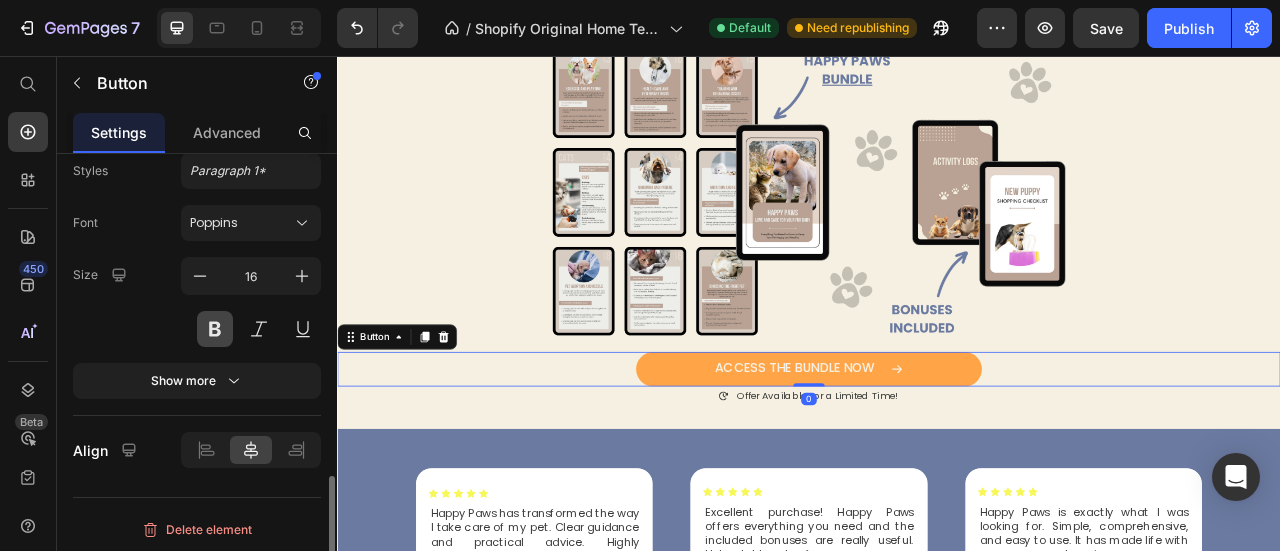 click at bounding box center (215, 329) 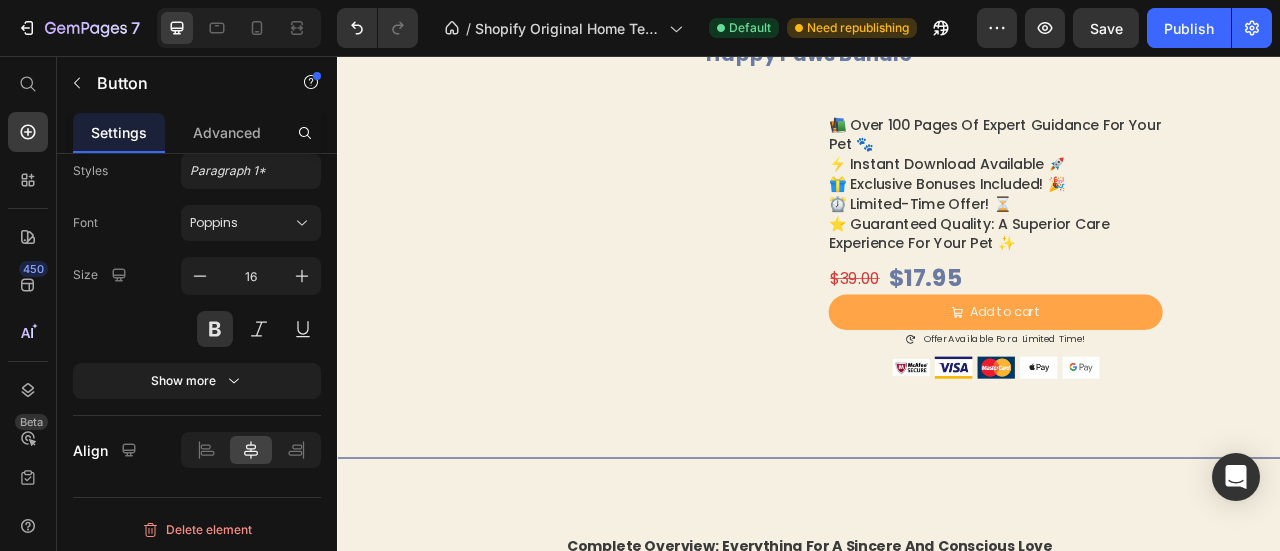 scroll, scrollTop: 1127, scrollLeft: 0, axis: vertical 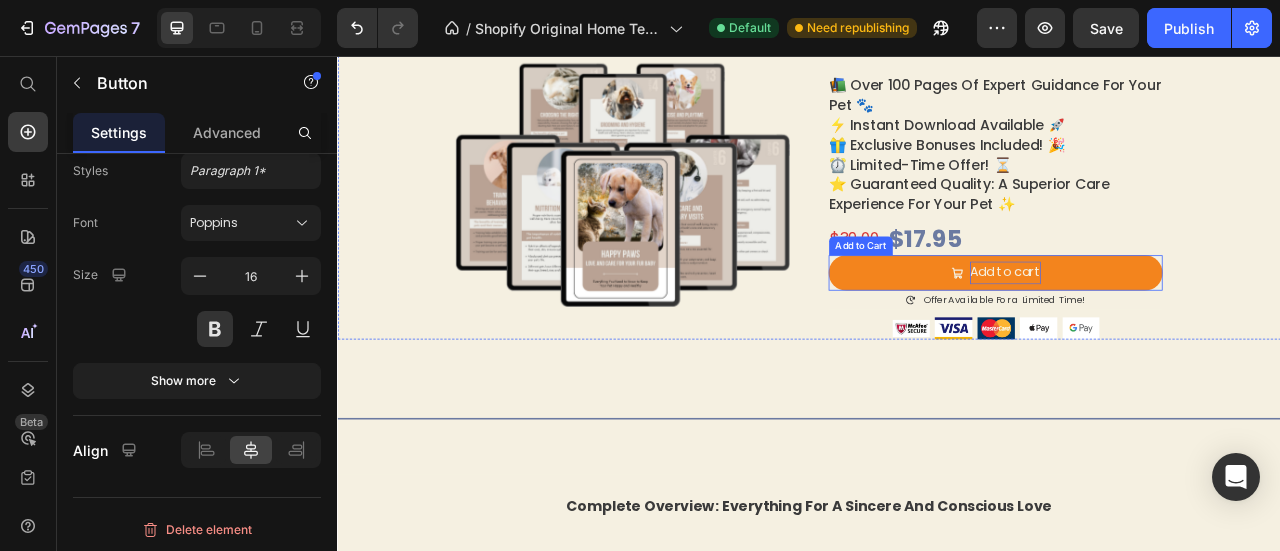 click on "Add to cart" at bounding box center [1187, 331] 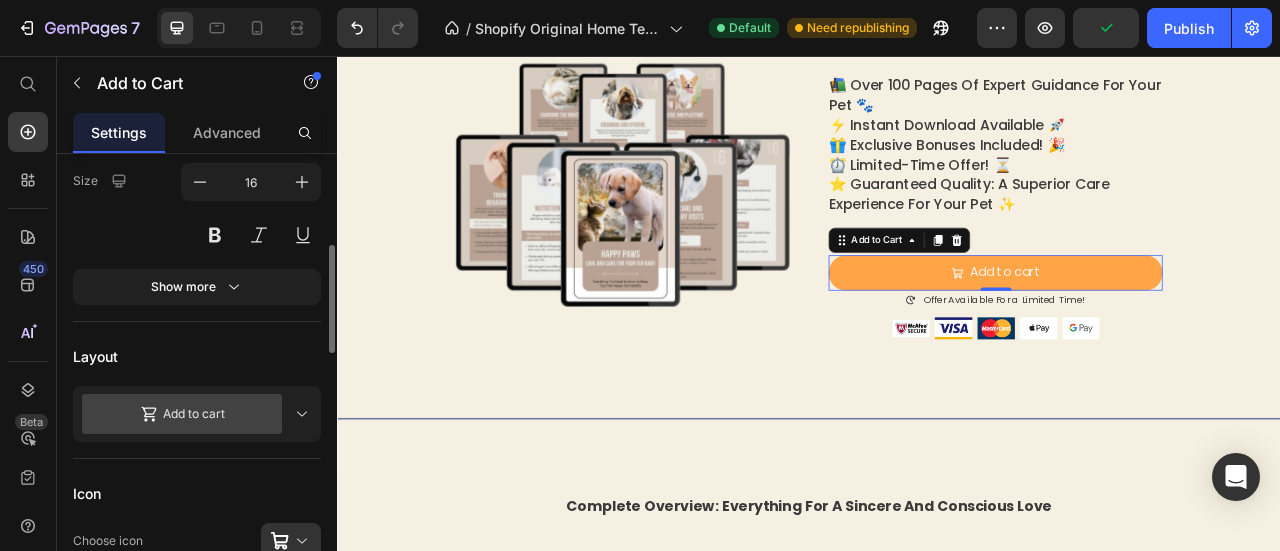 scroll, scrollTop: 374, scrollLeft: 0, axis: vertical 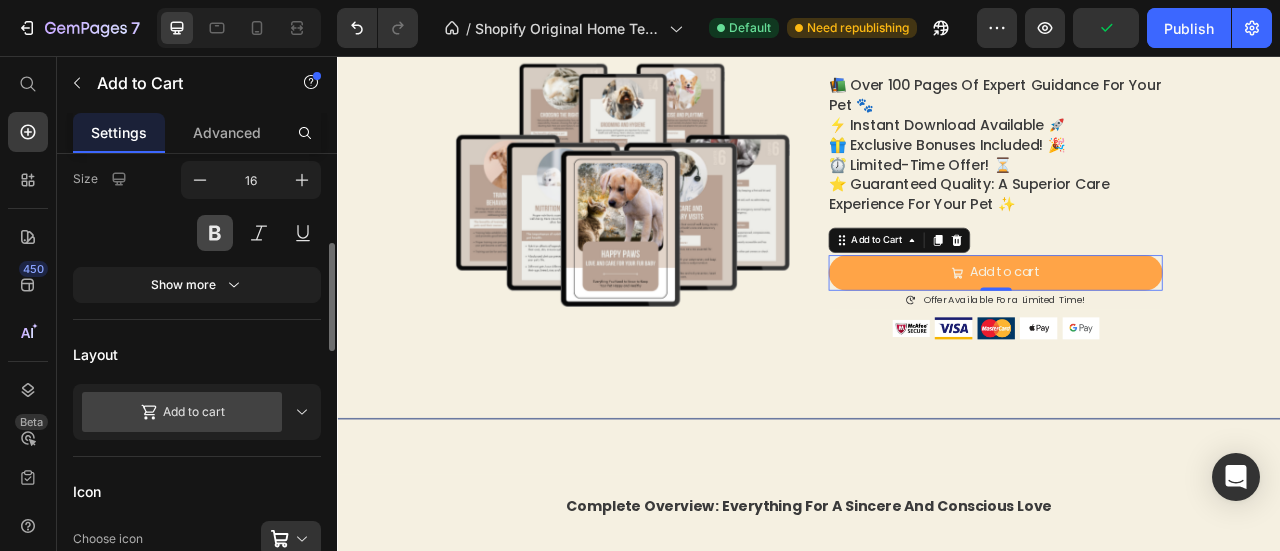 click at bounding box center [215, 233] 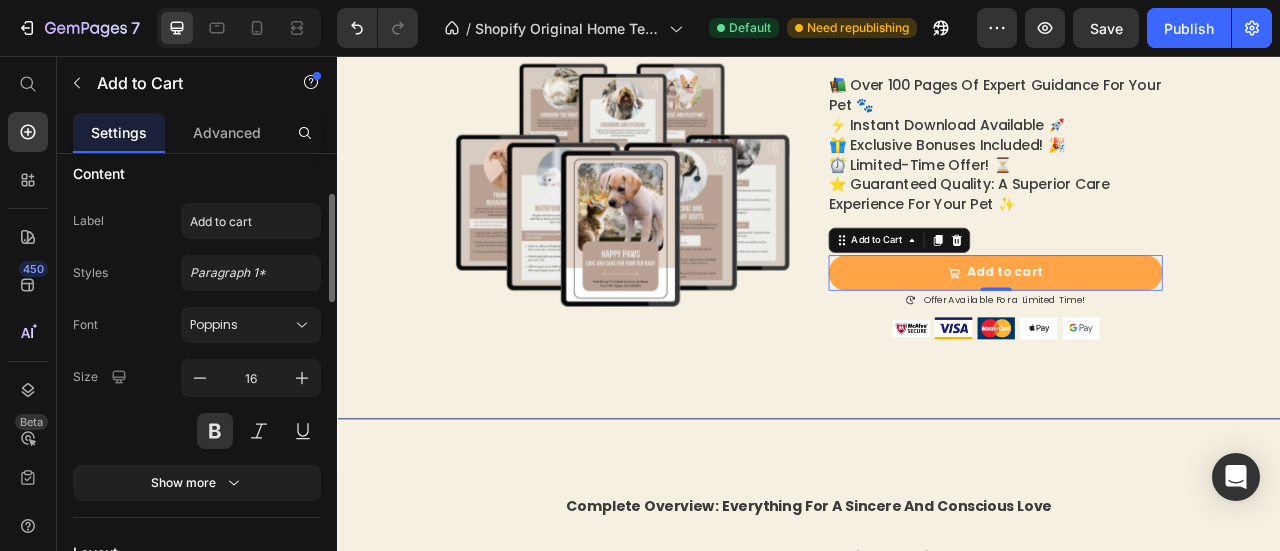 scroll, scrollTop: 174, scrollLeft: 0, axis: vertical 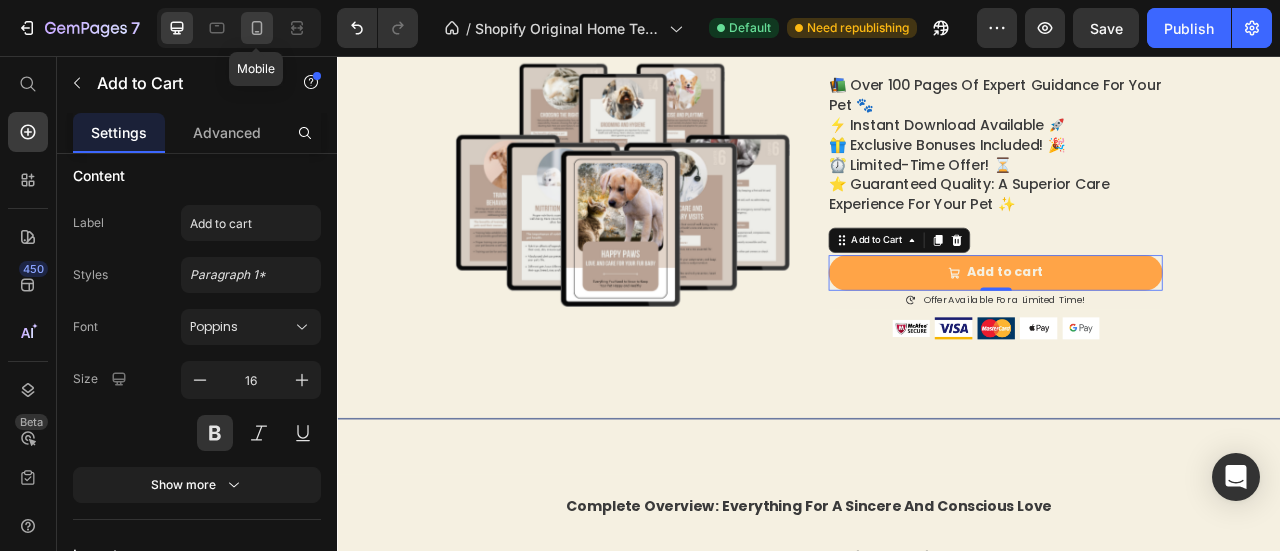 click 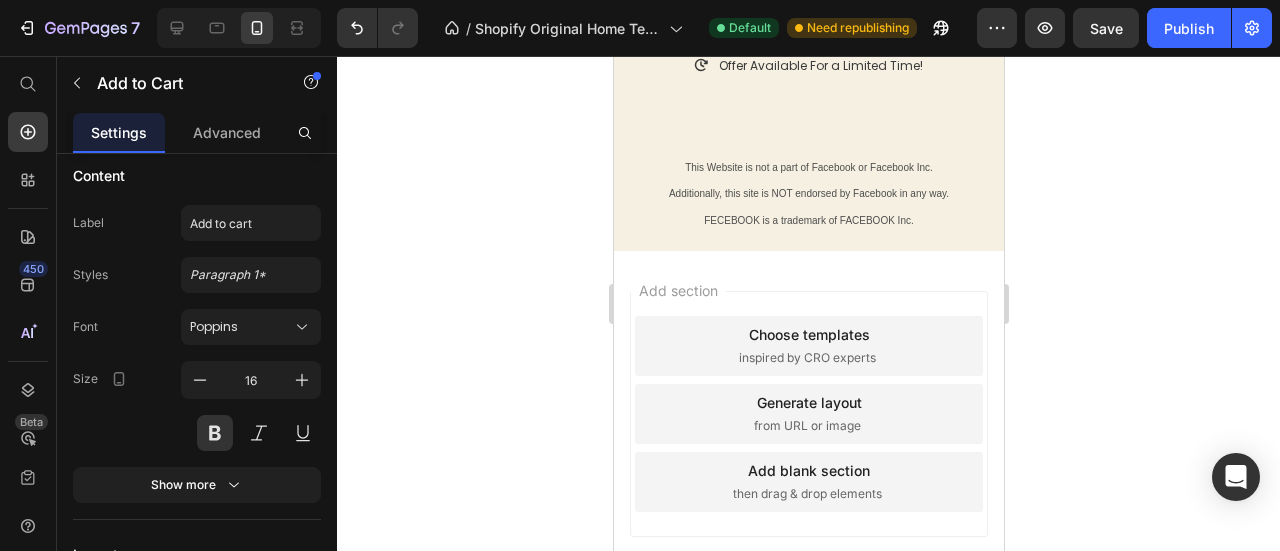 scroll, scrollTop: 6538, scrollLeft: 0, axis: vertical 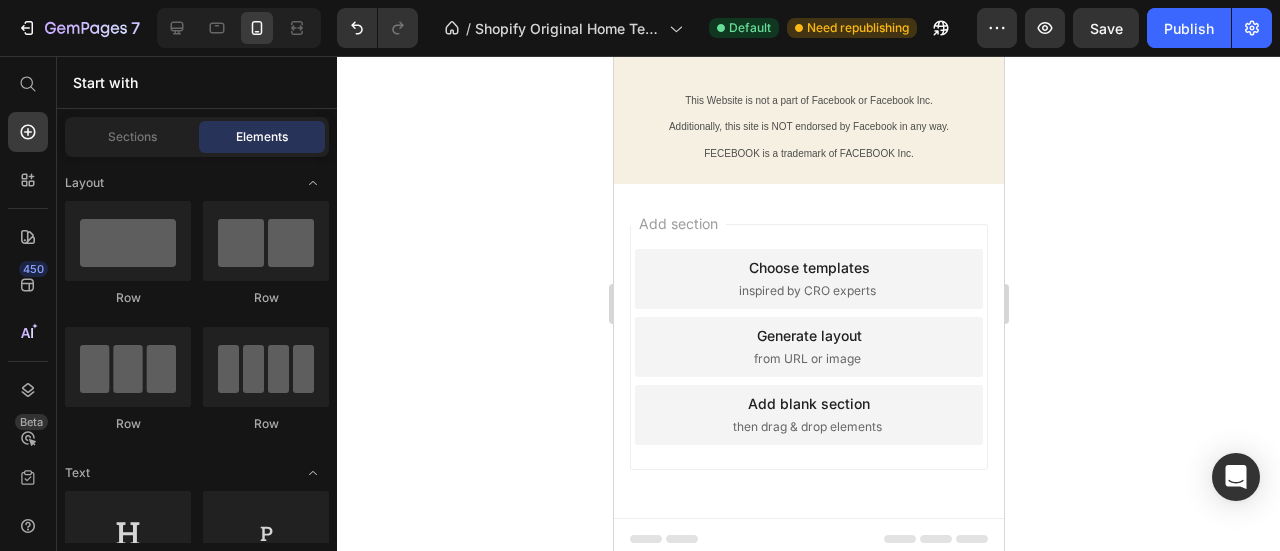 click on "Add section Choose templates inspired by CRO experts Generate layout from URL or image Add blank section then drag & drop elements" at bounding box center [808, 347] 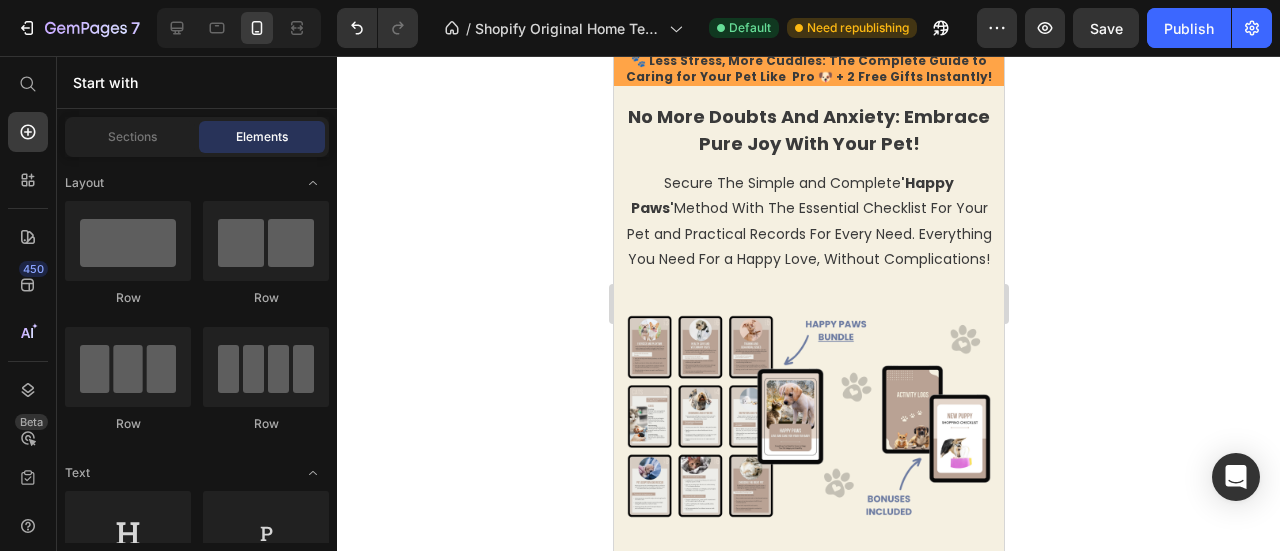 scroll, scrollTop: 0, scrollLeft: 0, axis: both 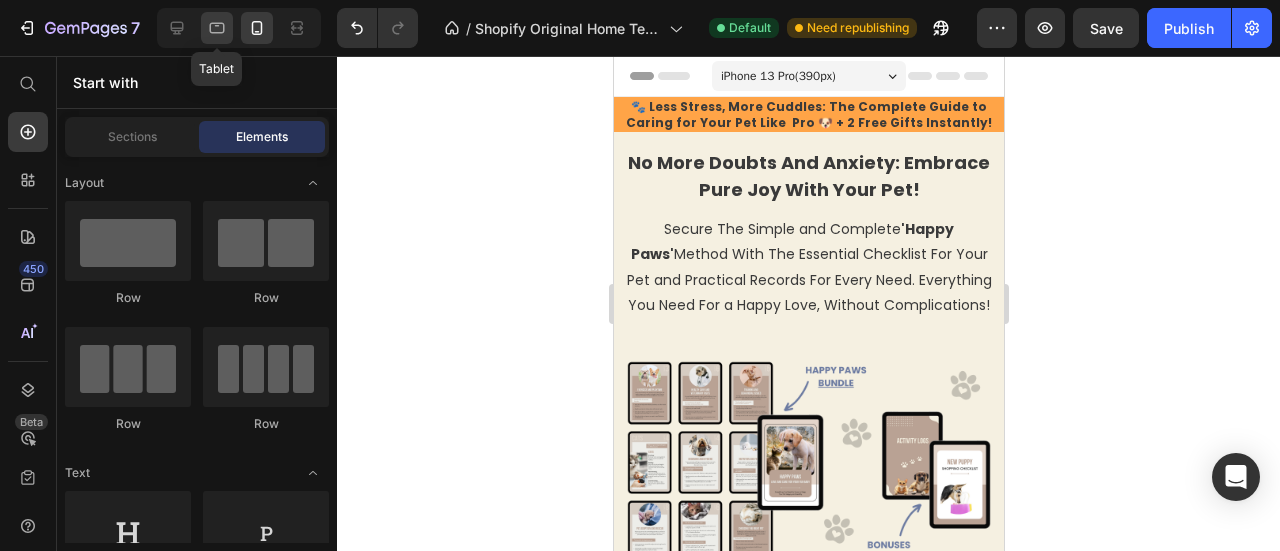 click 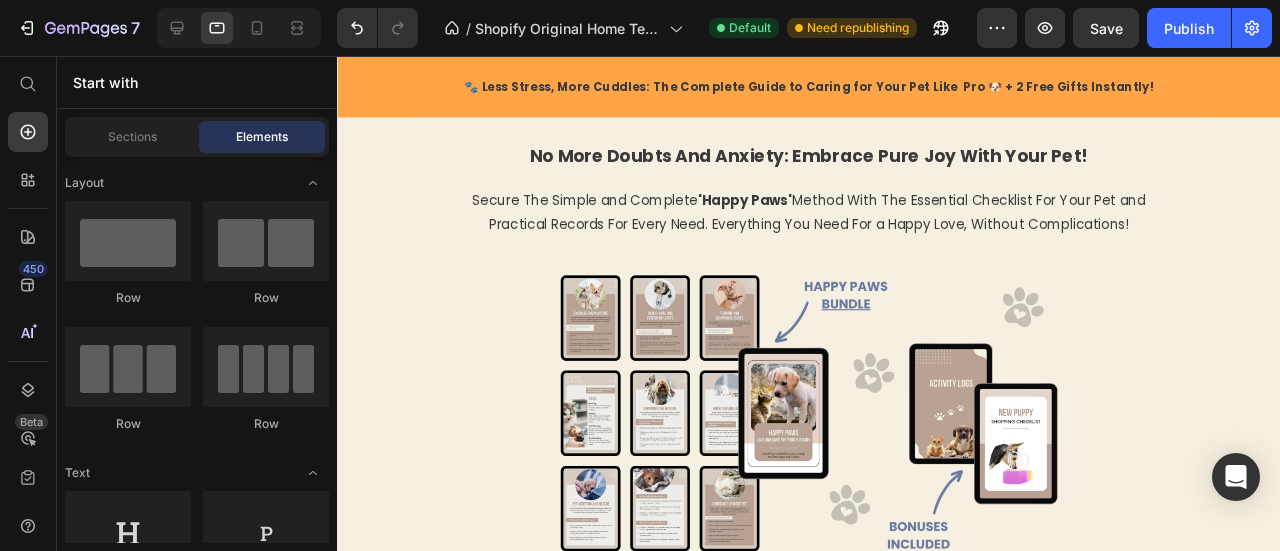 scroll, scrollTop: 0, scrollLeft: 0, axis: both 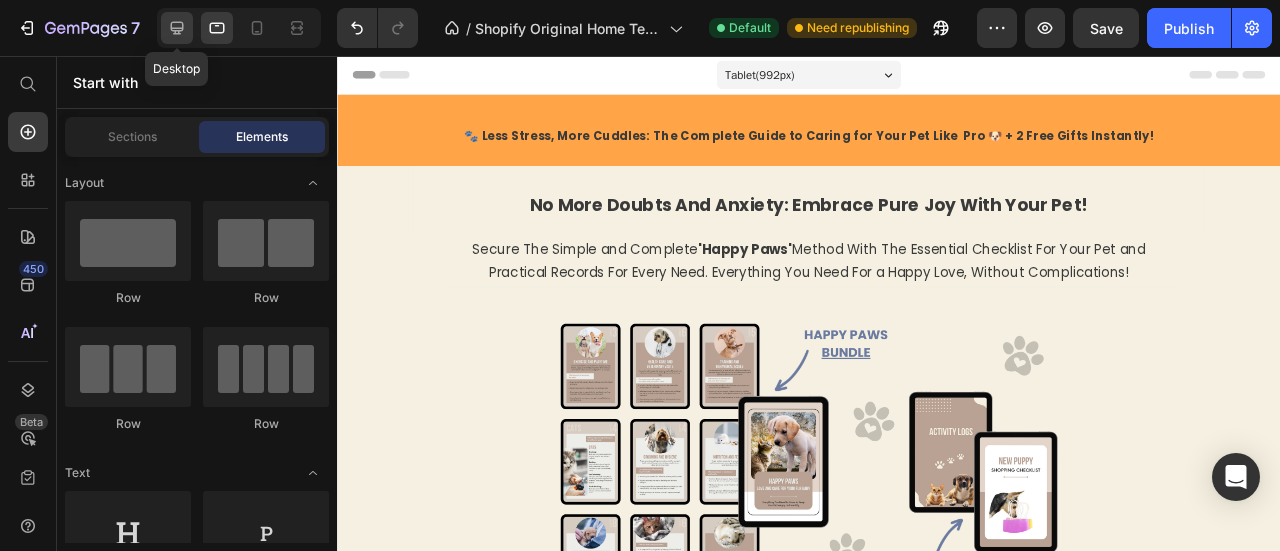 click 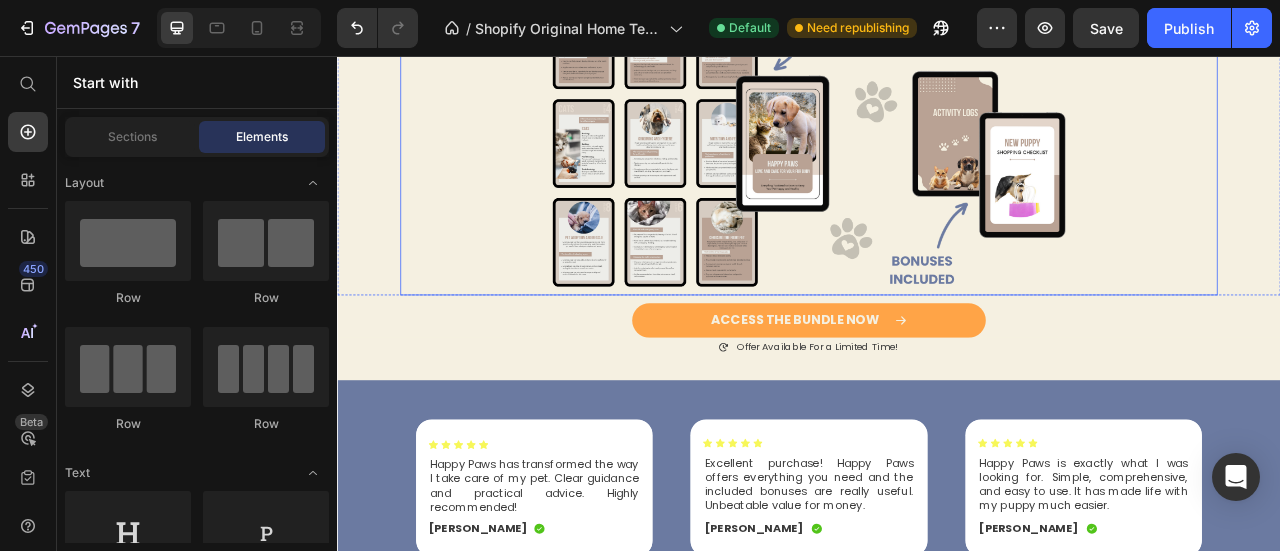 scroll, scrollTop: 496, scrollLeft: 0, axis: vertical 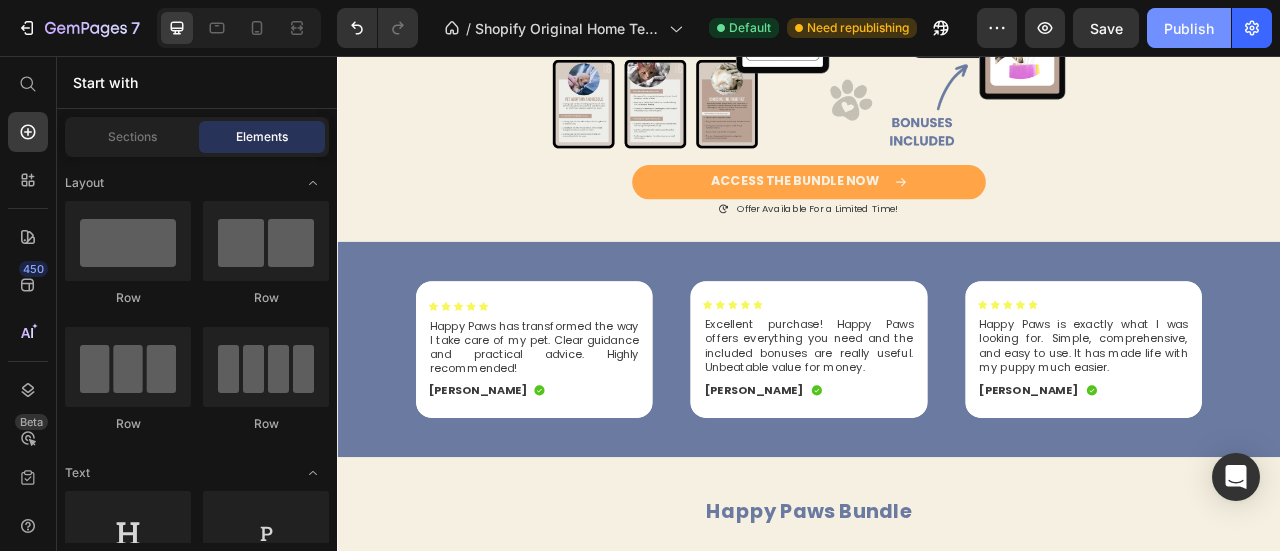 click on "Publish" at bounding box center (1189, 28) 